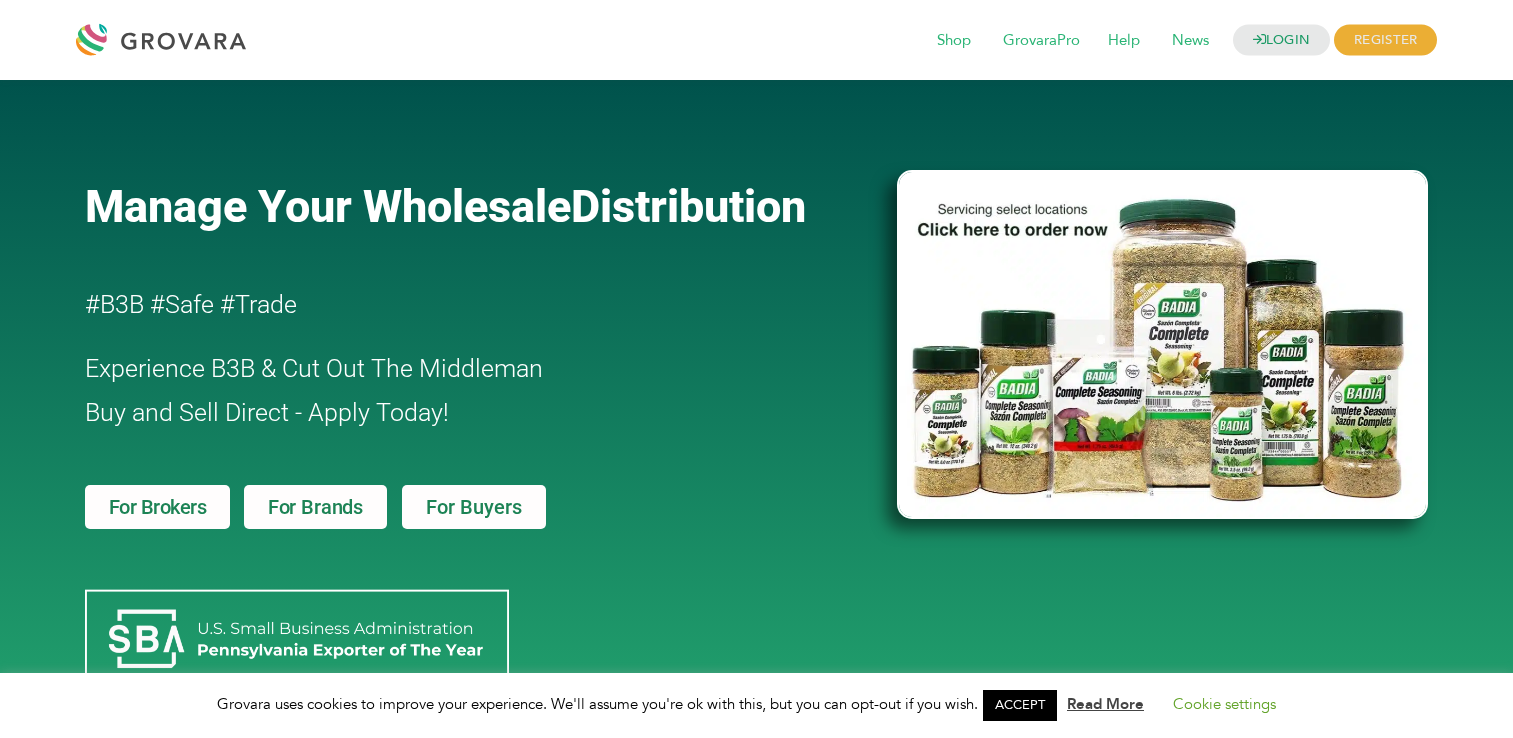 scroll, scrollTop: 0, scrollLeft: 0, axis: both 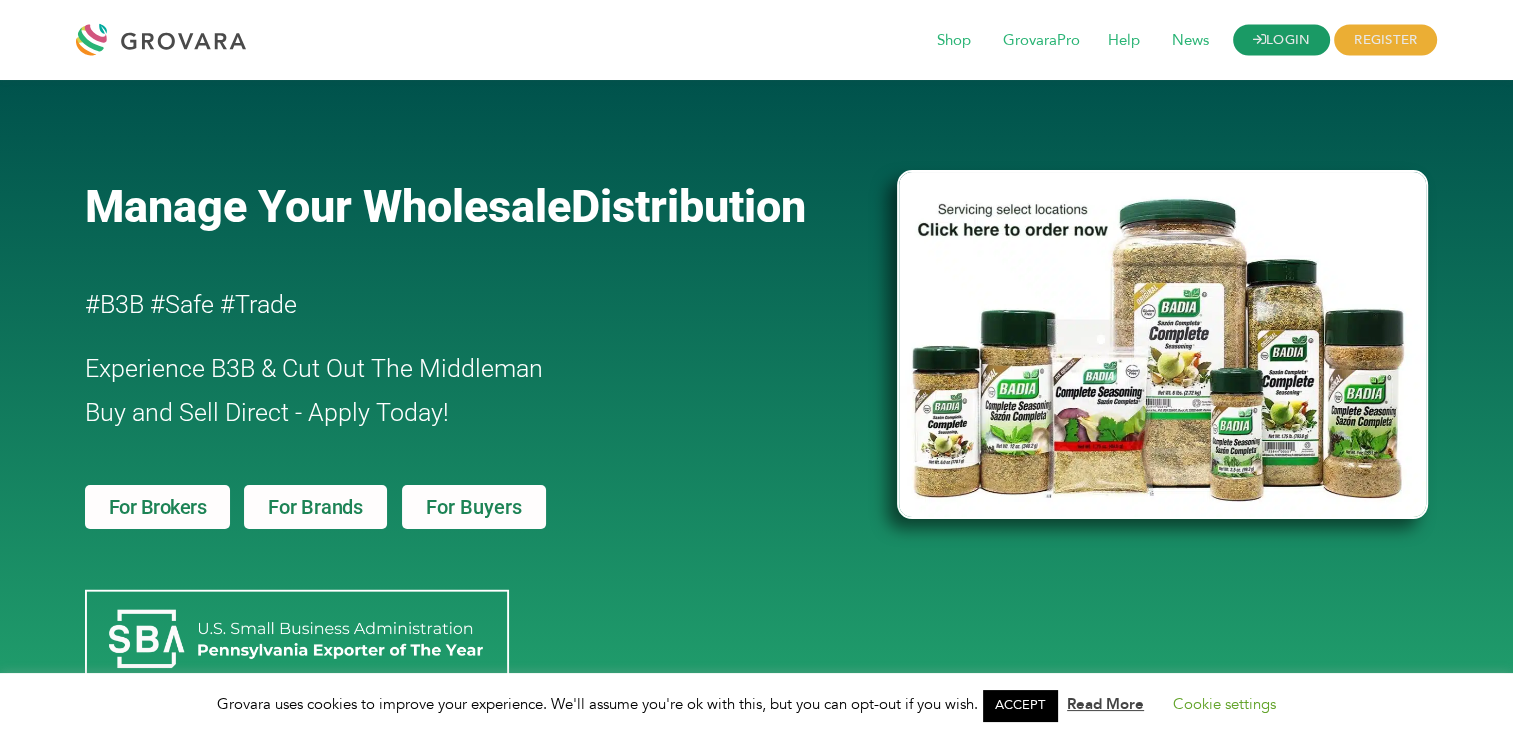click on "LOGIN" at bounding box center [1282, 40] 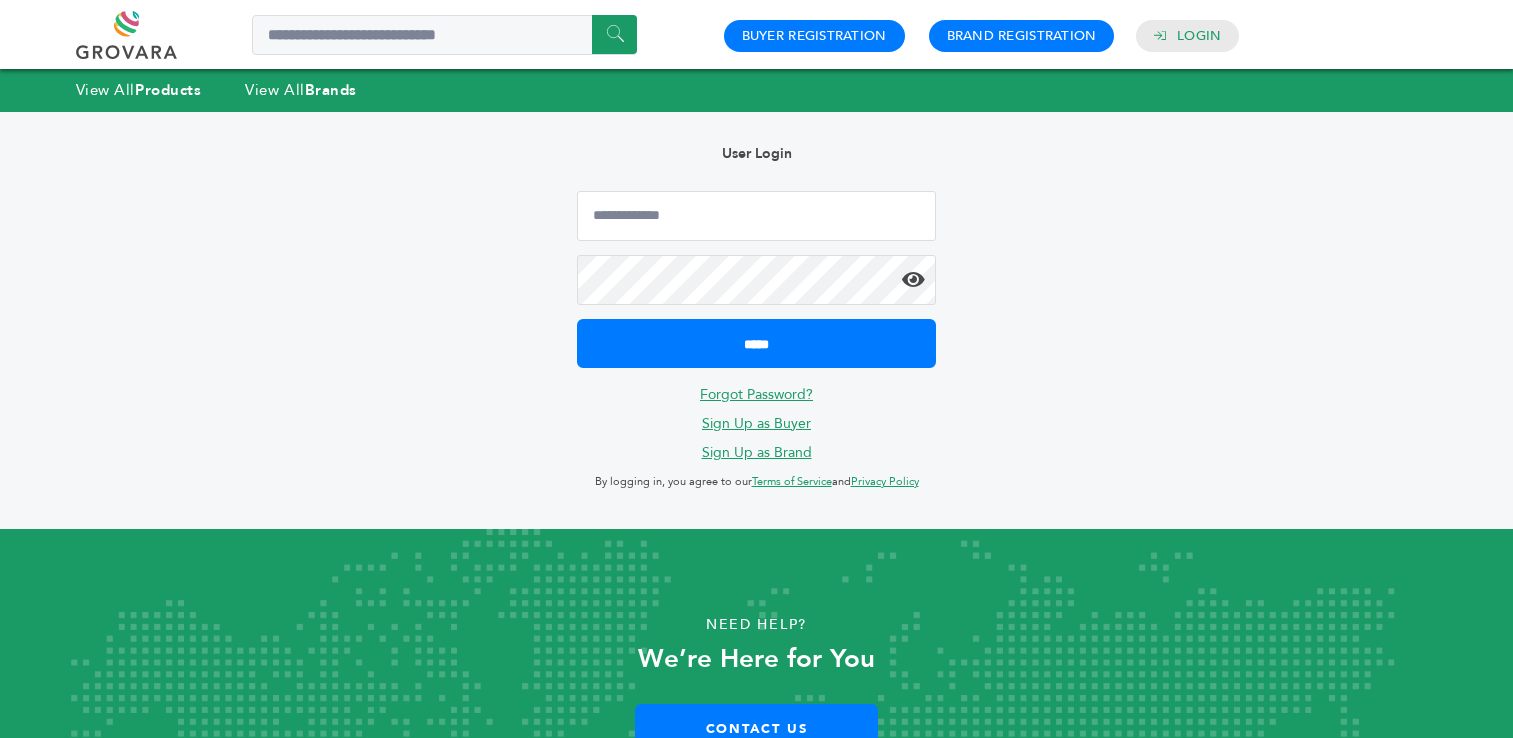 scroll, scrollTop: 0, scrollLeft: 0, axis: both 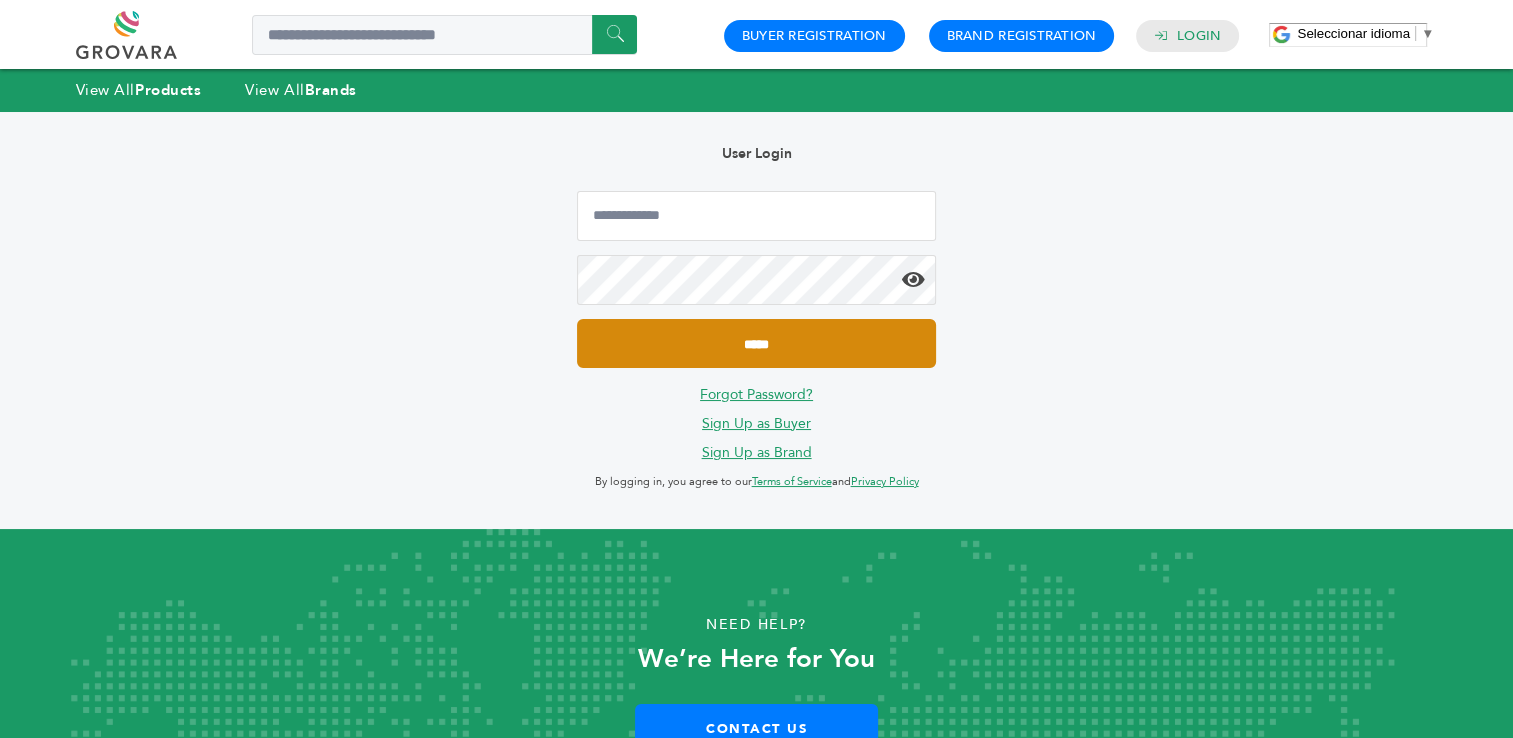 type on "**********" 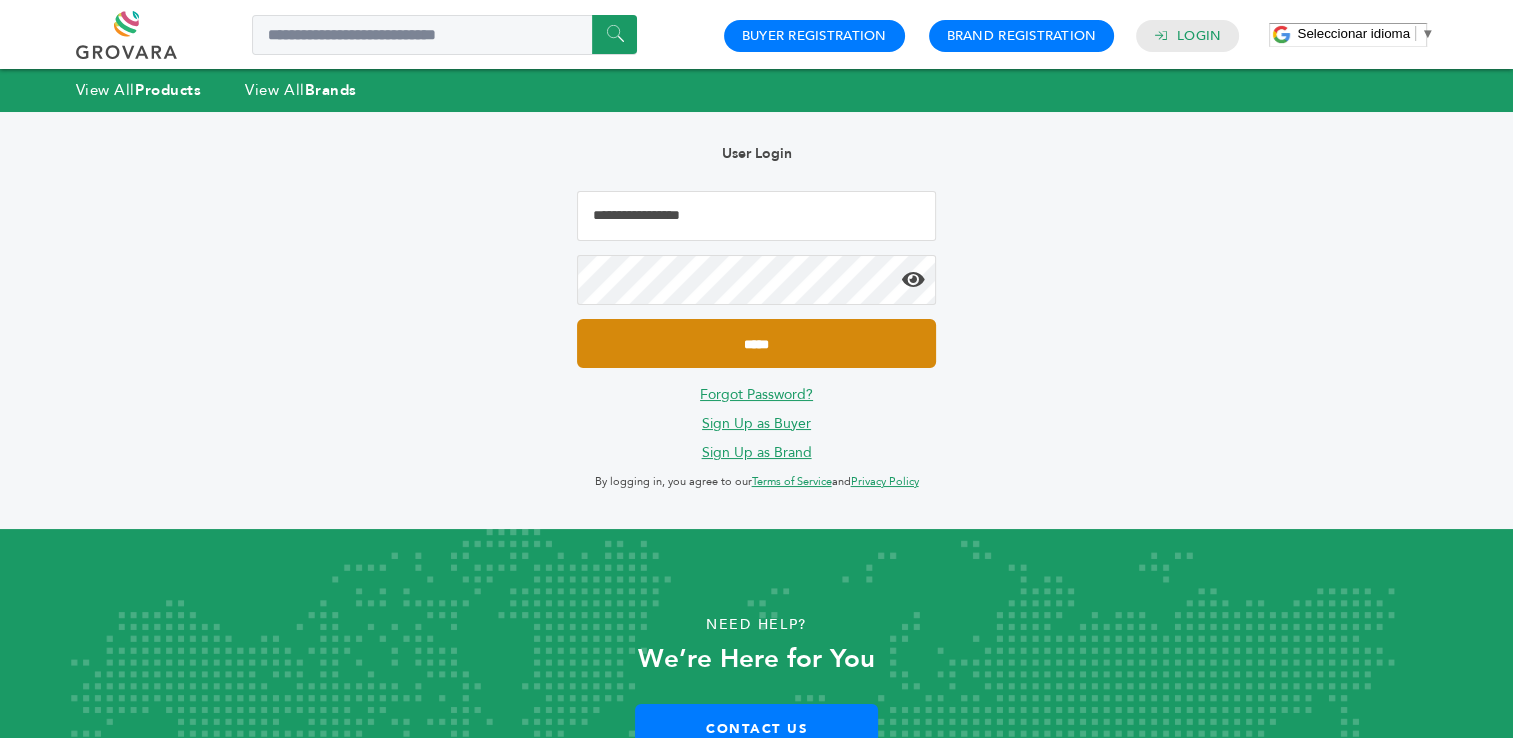 click on "*****" at bounding box center (756, 343) 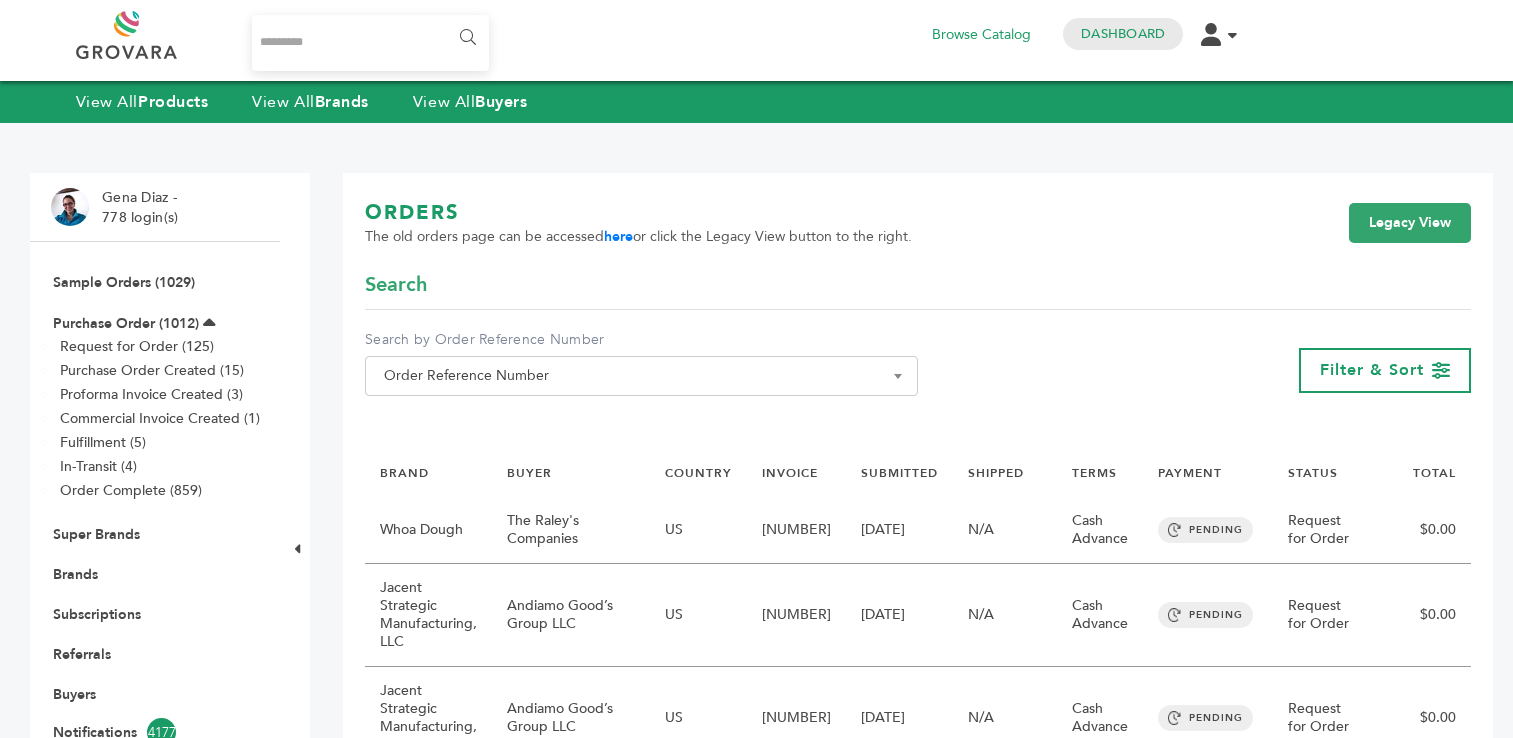 scroll, scrollTop: 0, scrollLeft: 0, axis: both 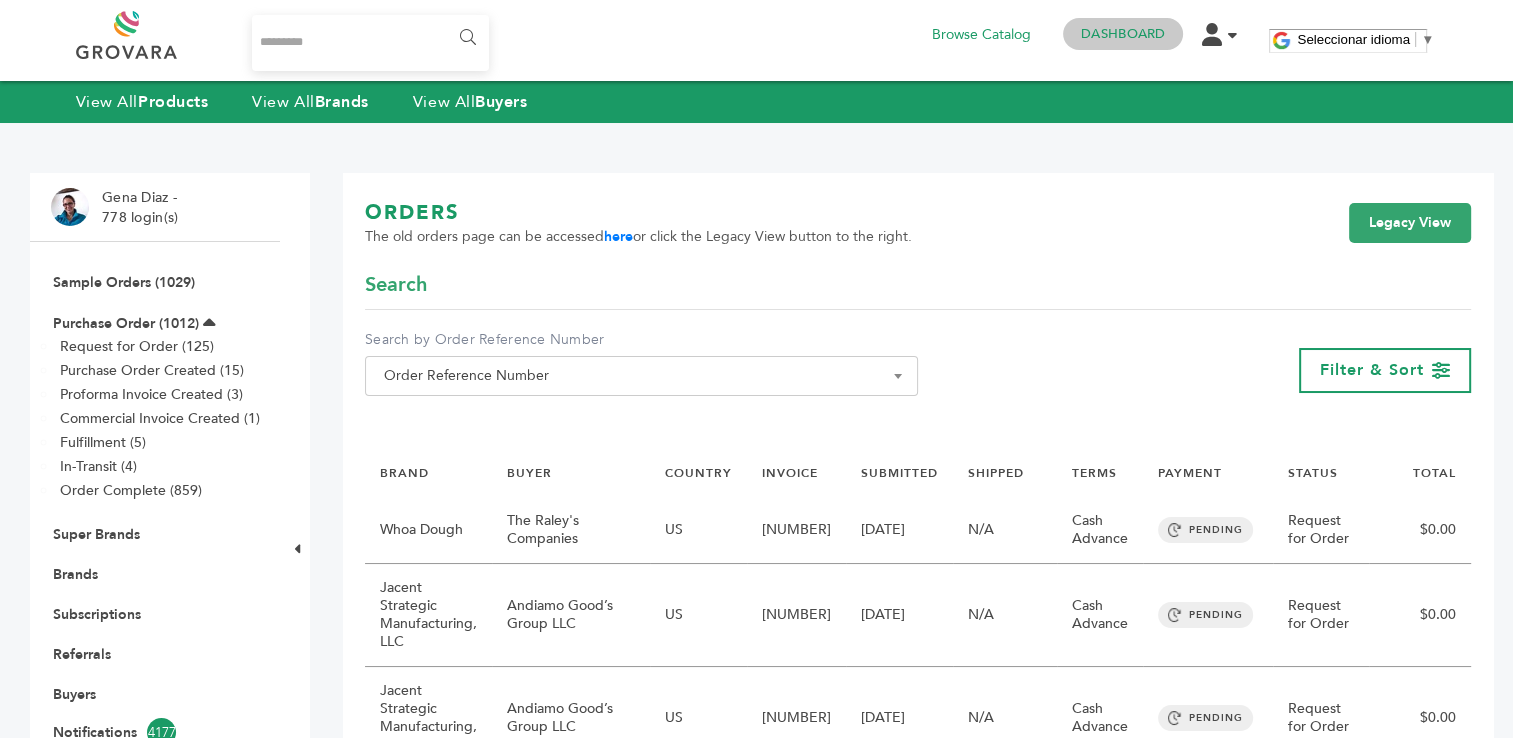 click on "Dashboard" at bounding box center [1123, 34] 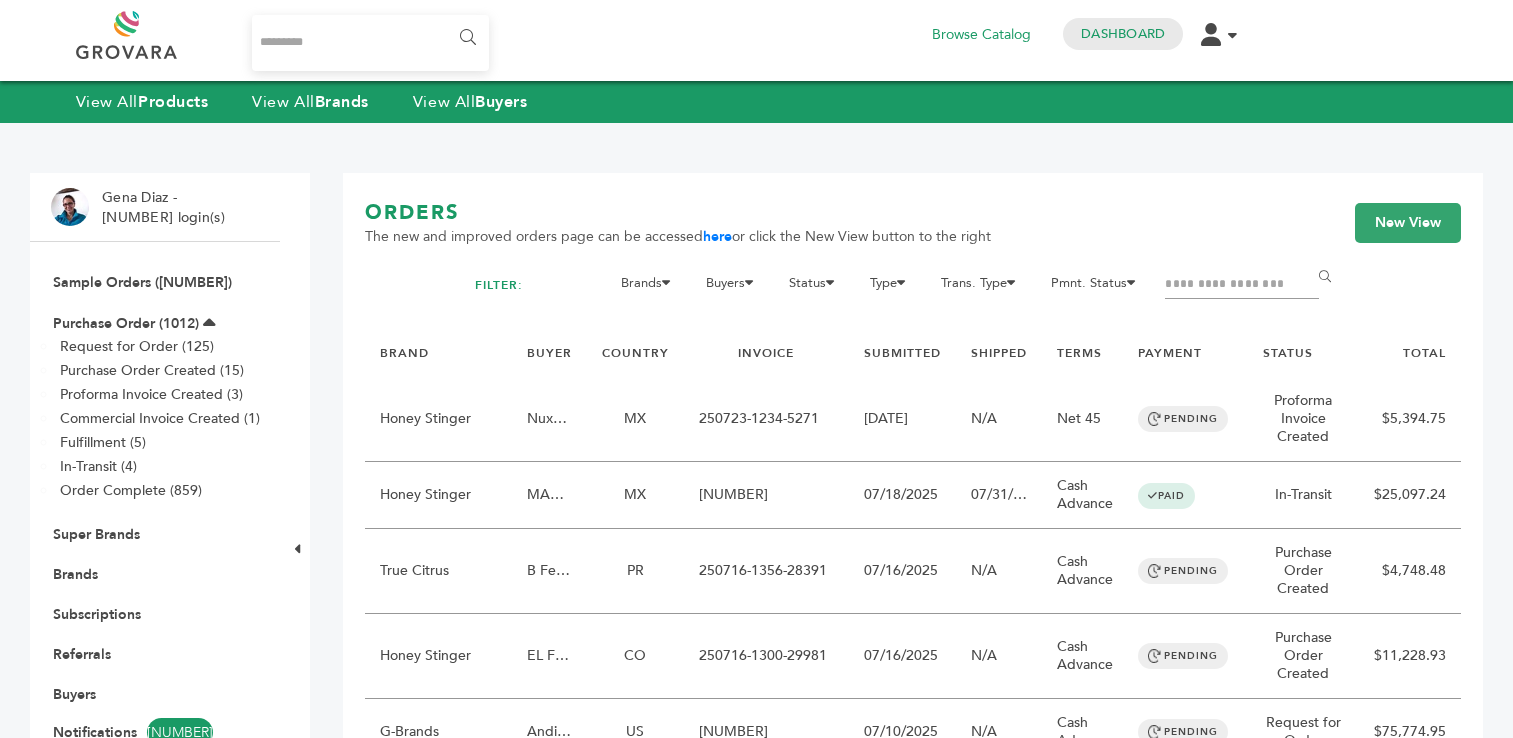 scroll, scrollTop: 0, scrollLeft: 0, axis: both 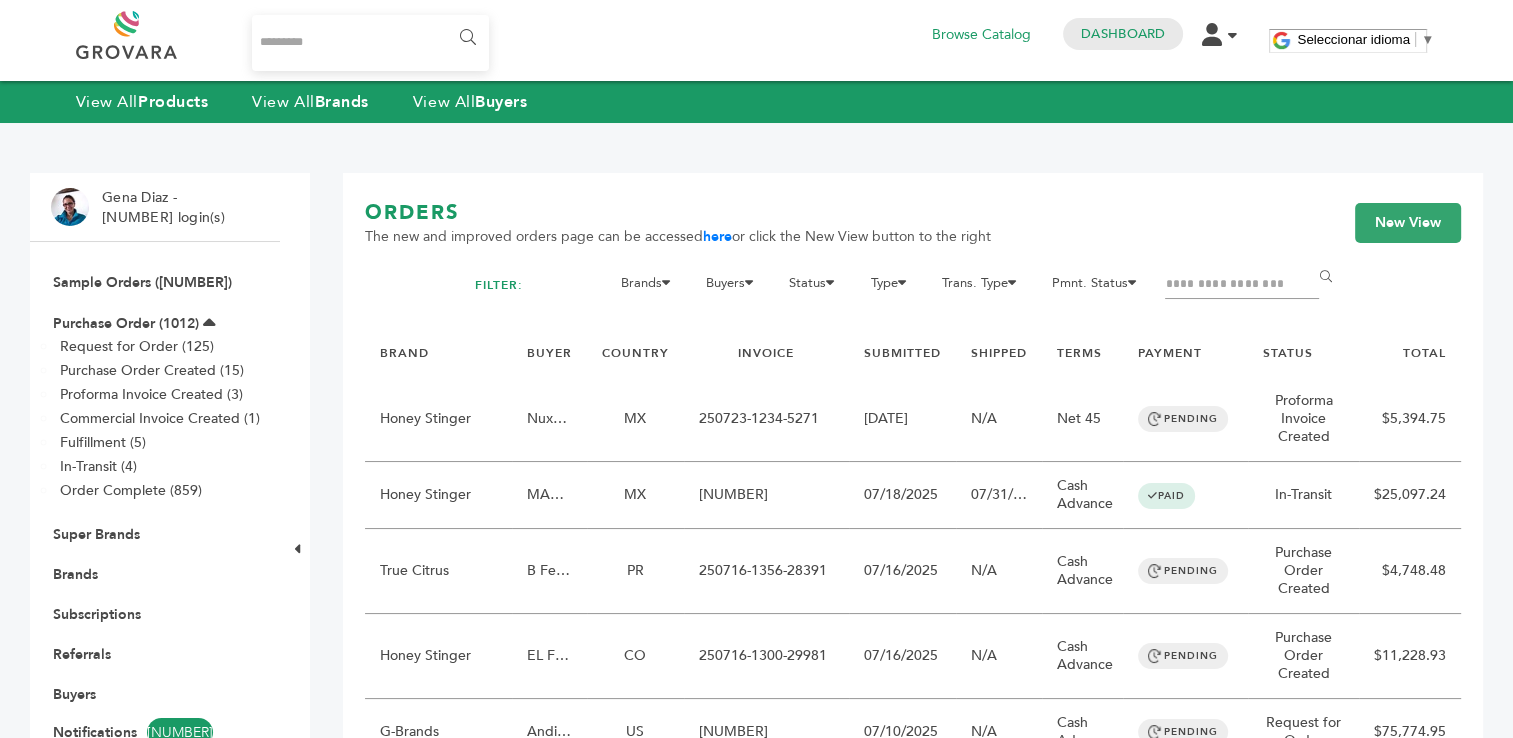 click at bounding box center (1242, 285) 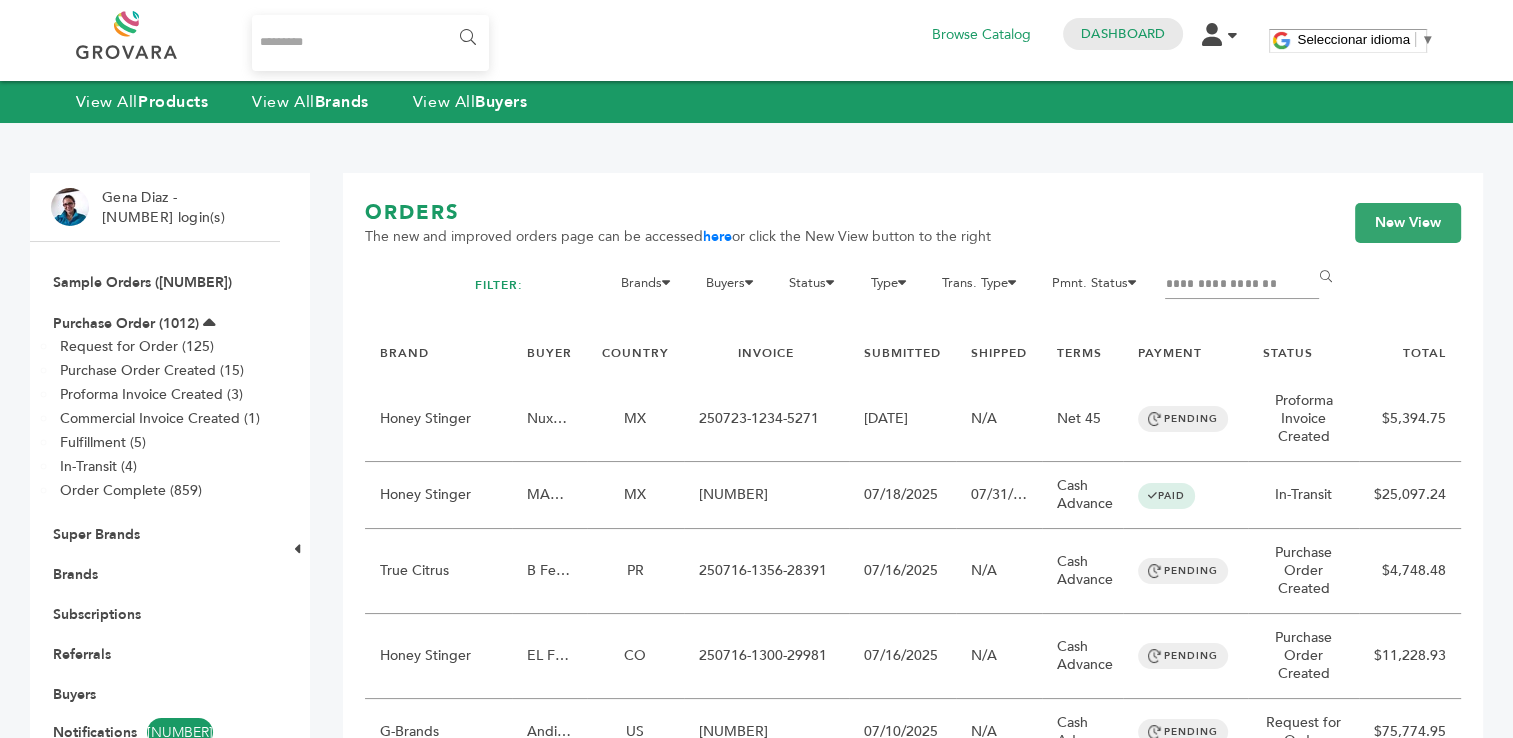 type on "**********" 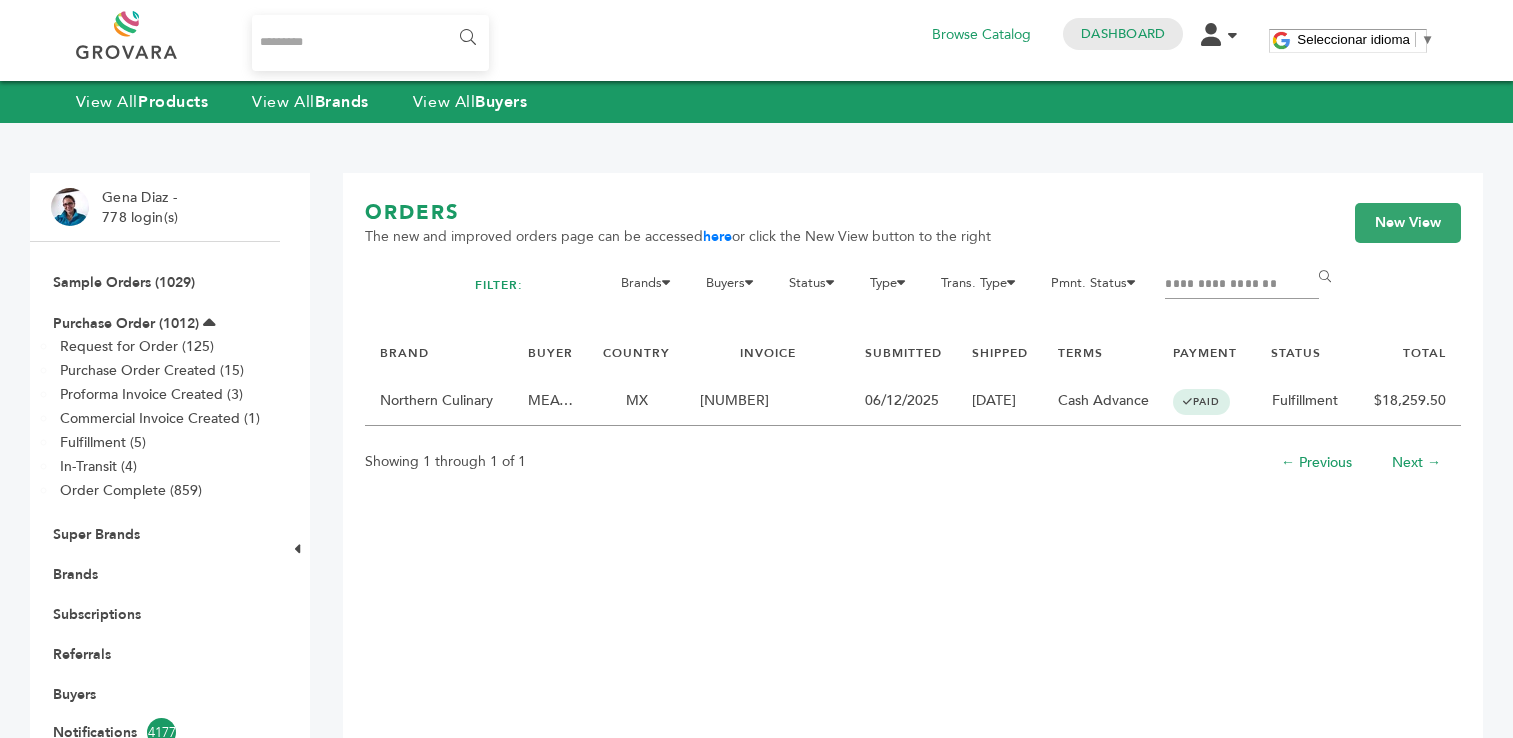 scroll, scrollTop: 0, scrollLeft: 0, axis: both 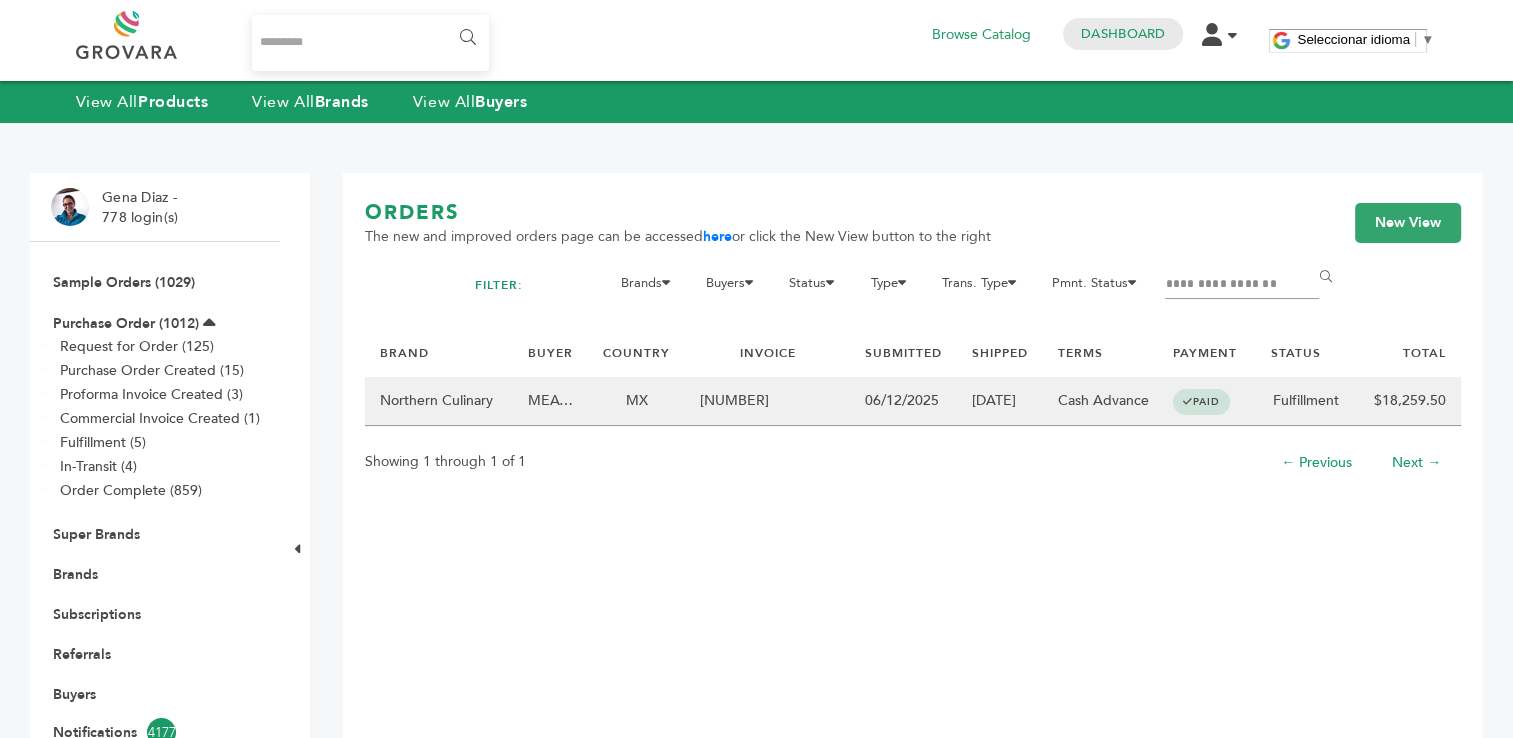 click on "250612-1746-28321" at bounding box center [767, 401] 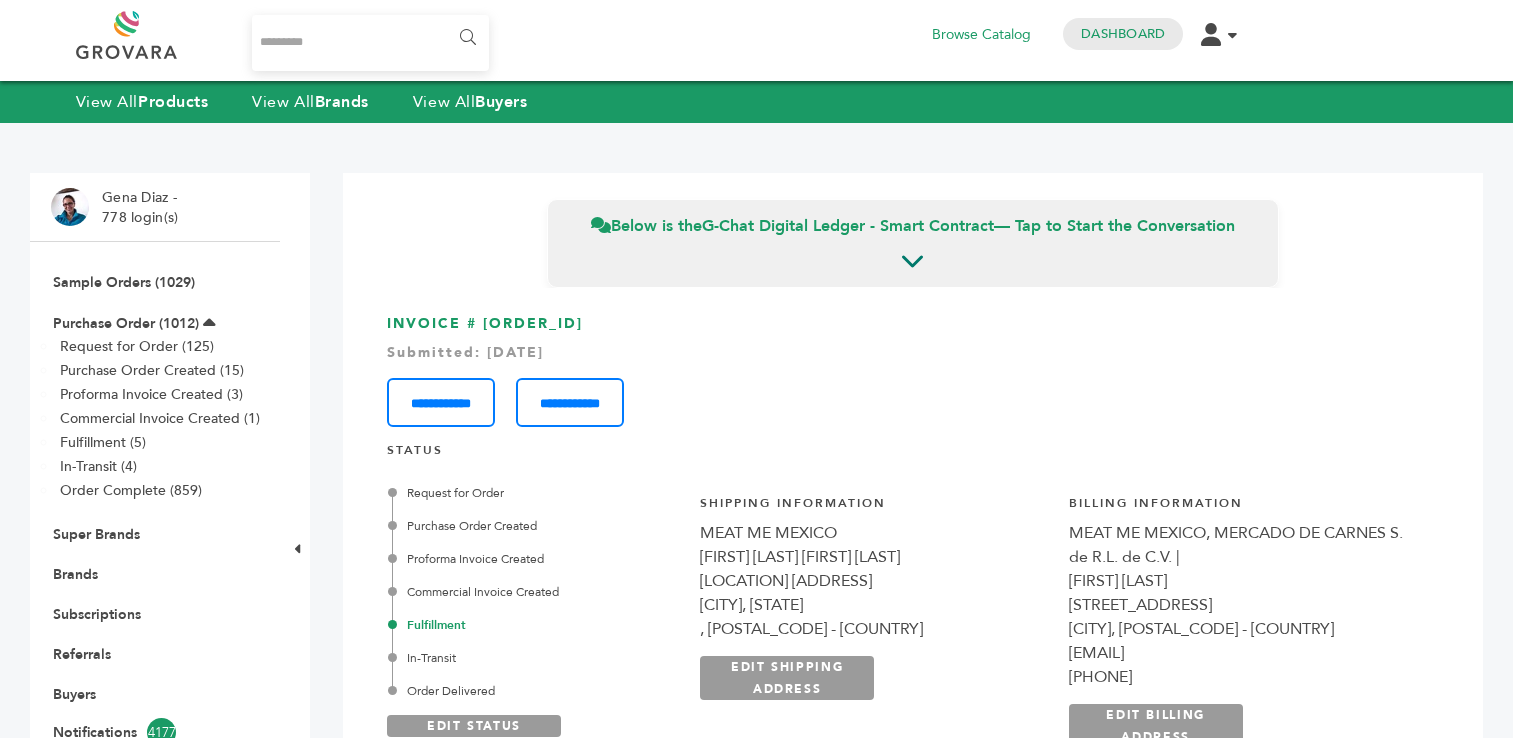 scroll, scrollTop: 0, scrollLeft: 0, axis: both 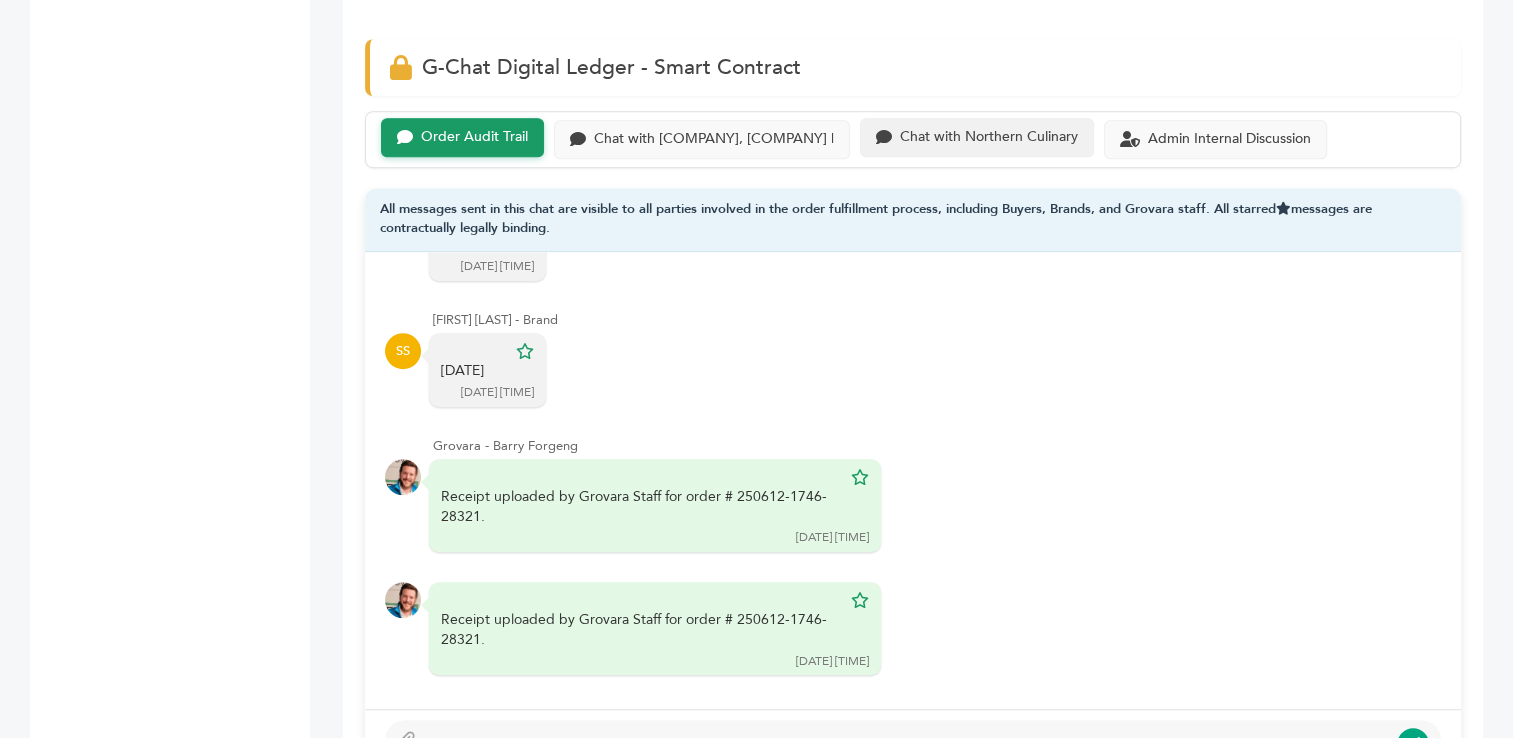 click on "Chat with Northern  Culinary" at bounding box center [989, 137] 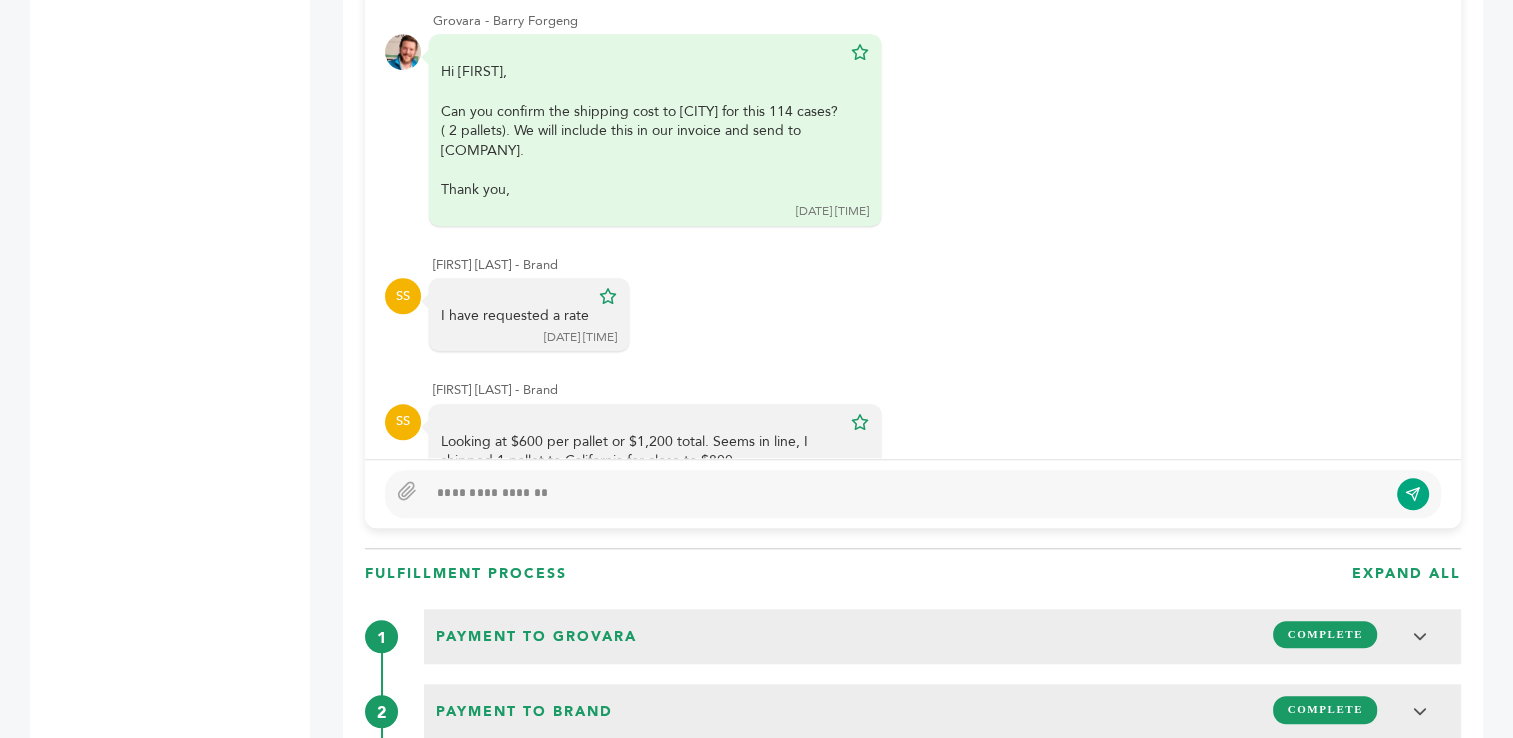 scroll, scrollTop: 1609, scrollLeft: 0, axis: vertical 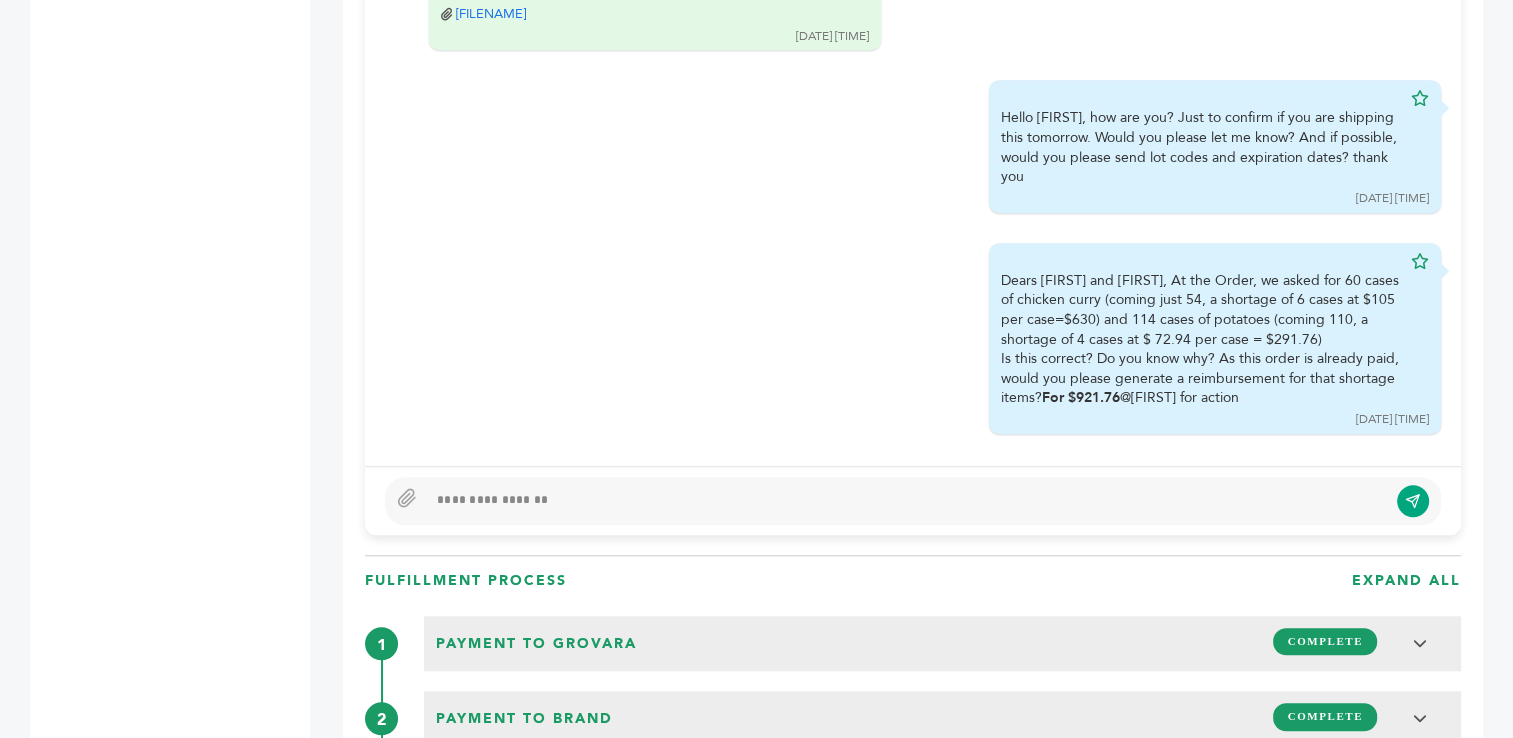 click at bounding box center [907, 501] 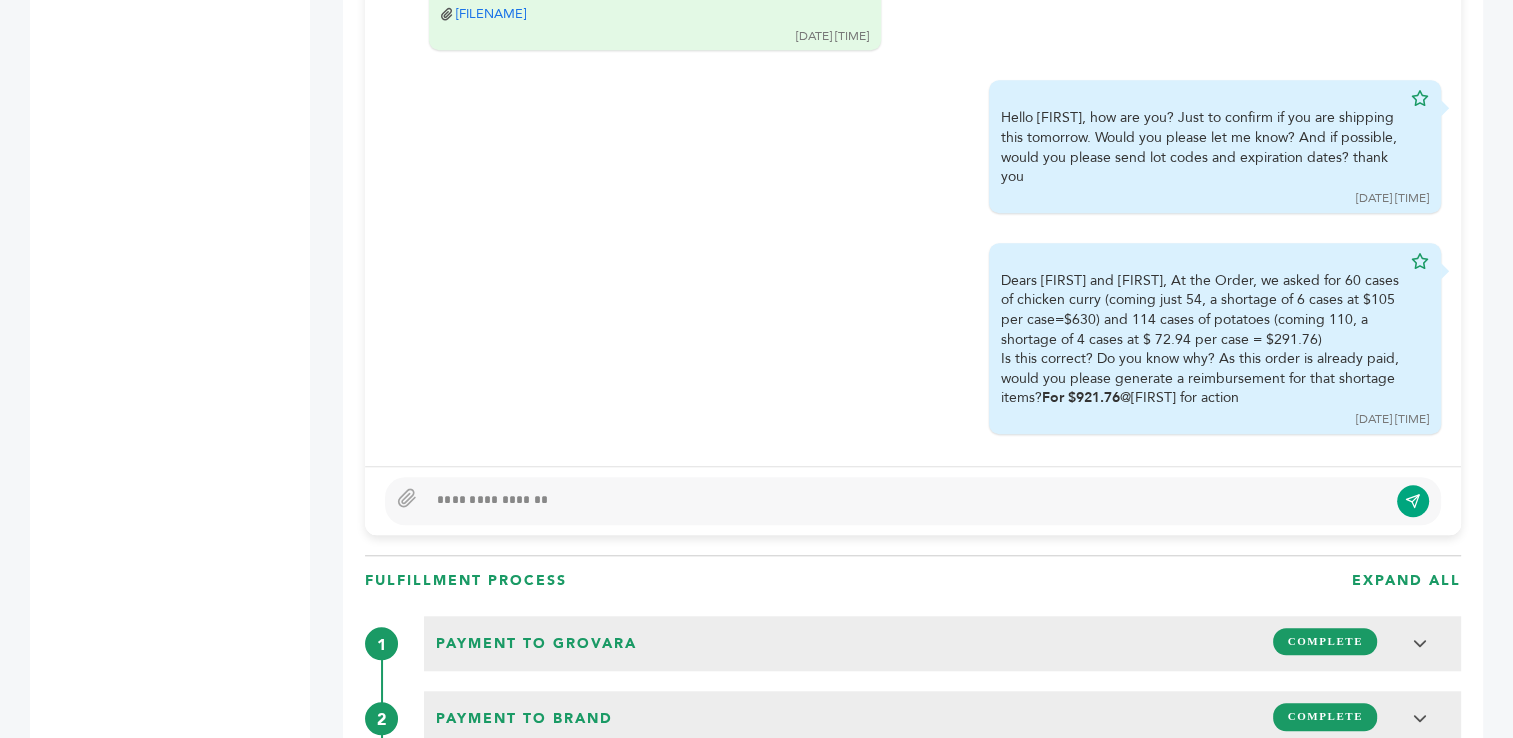type 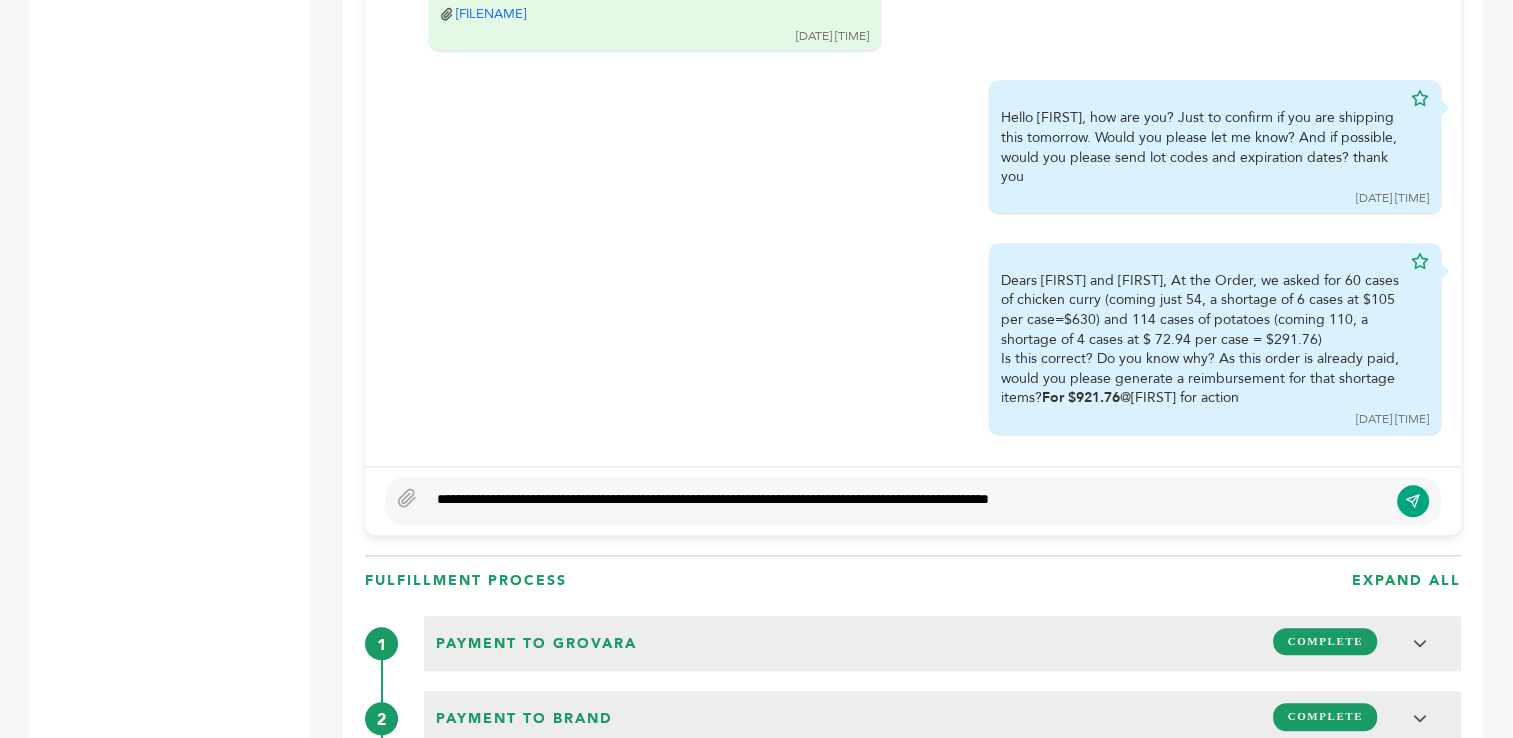 type on "**********" 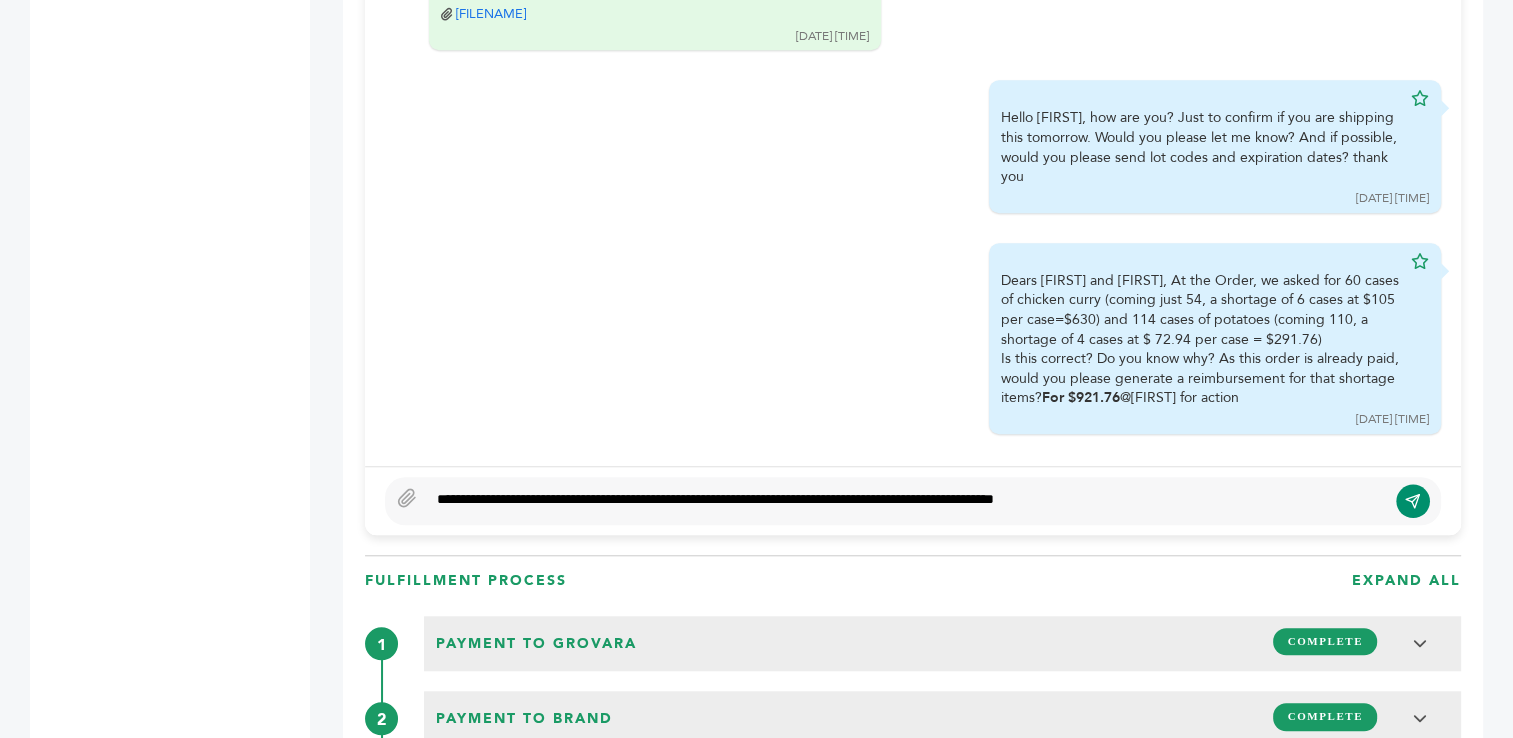 click 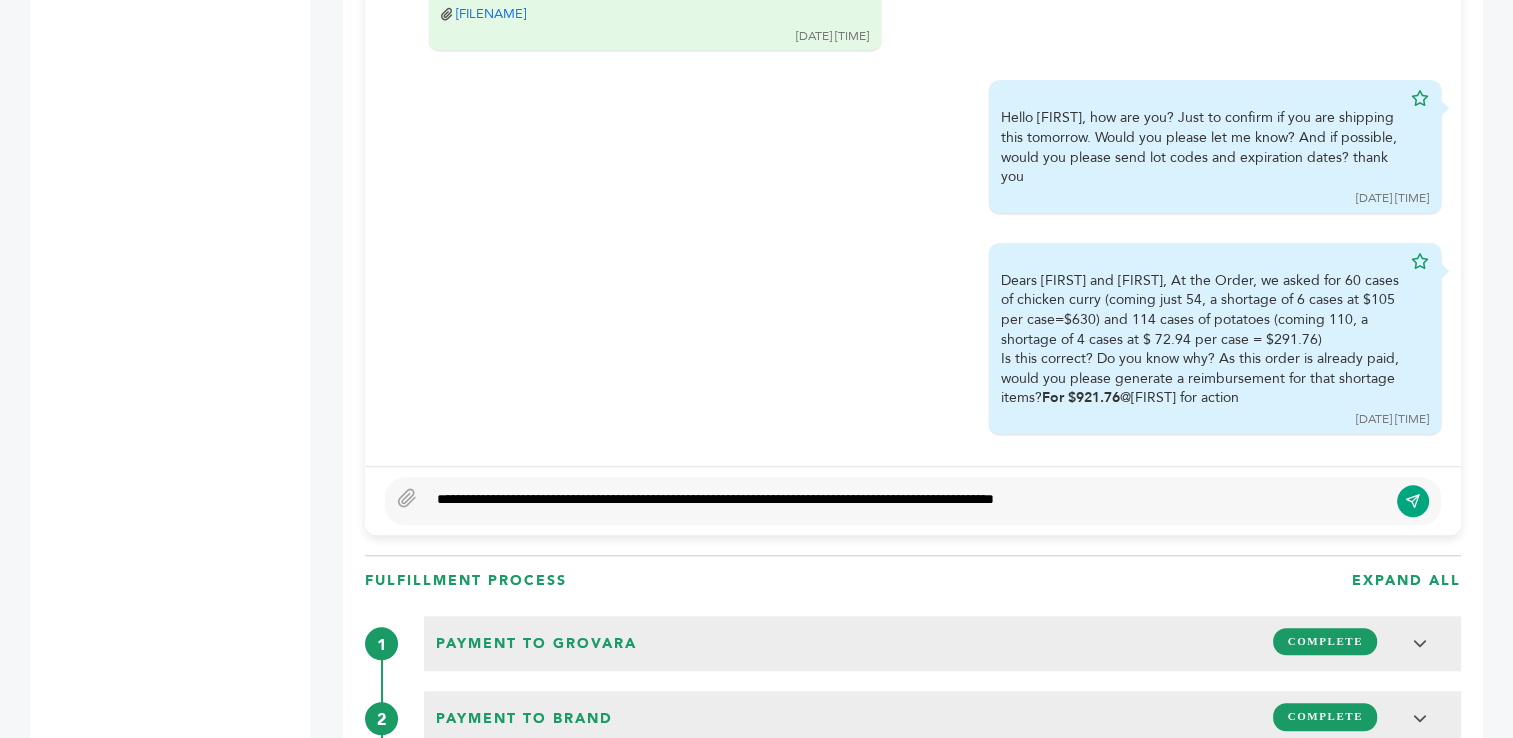 type 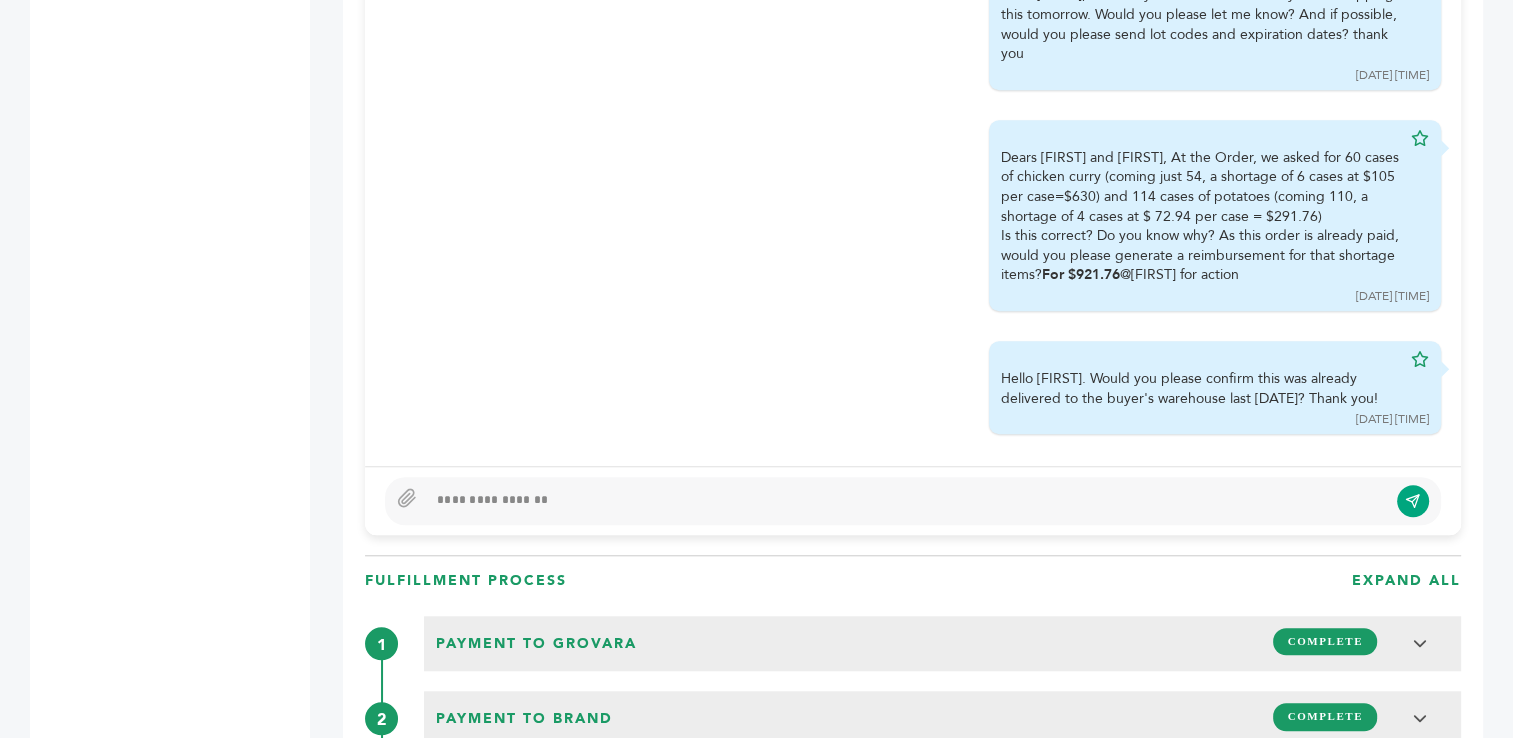 scroll, scrollTop: 2277, scrollLeft: 0, axis: vertical 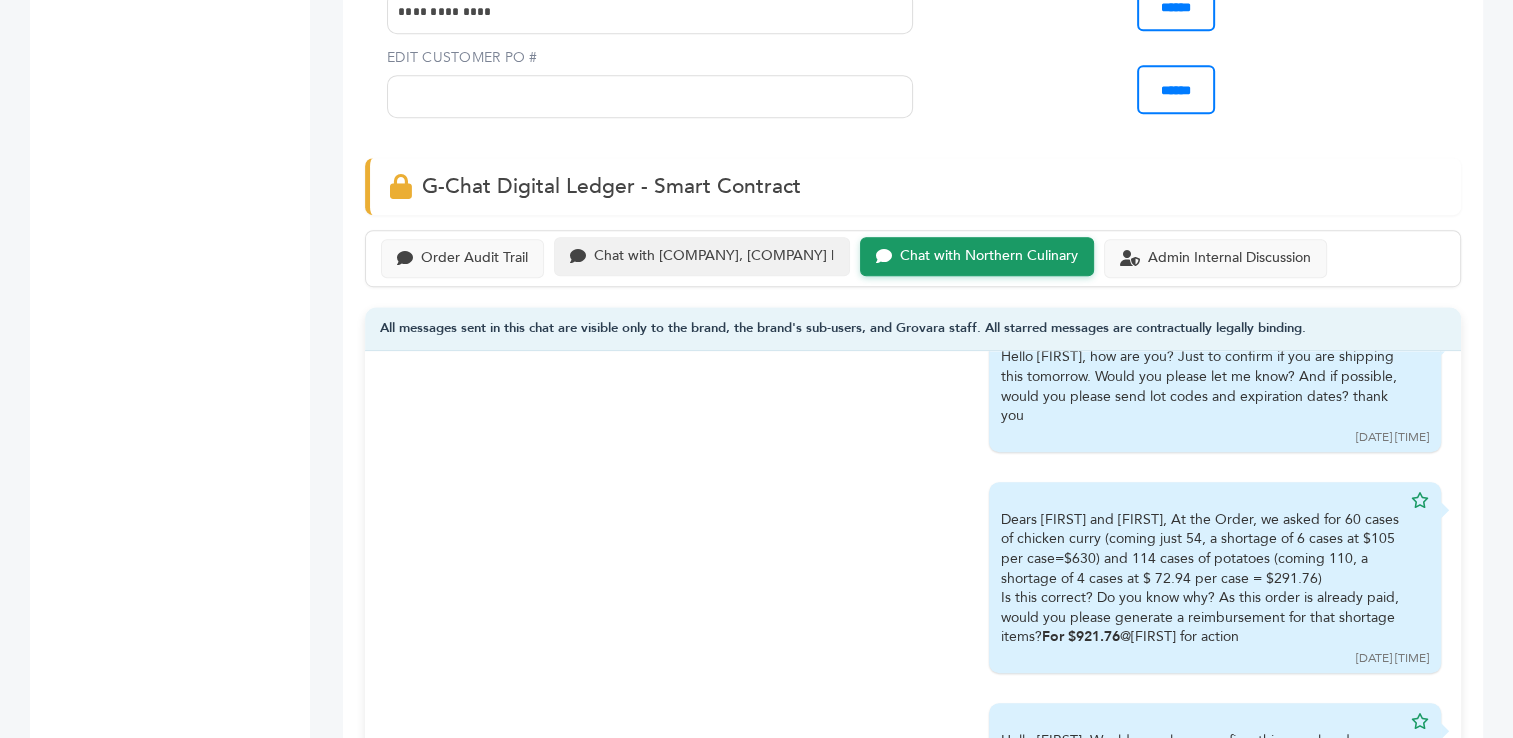 click on "Chat with MEAT ME MEXICO, MERCADO DE CARNES S. de R.L. de C.V. |" at bounding box center (714, 256) 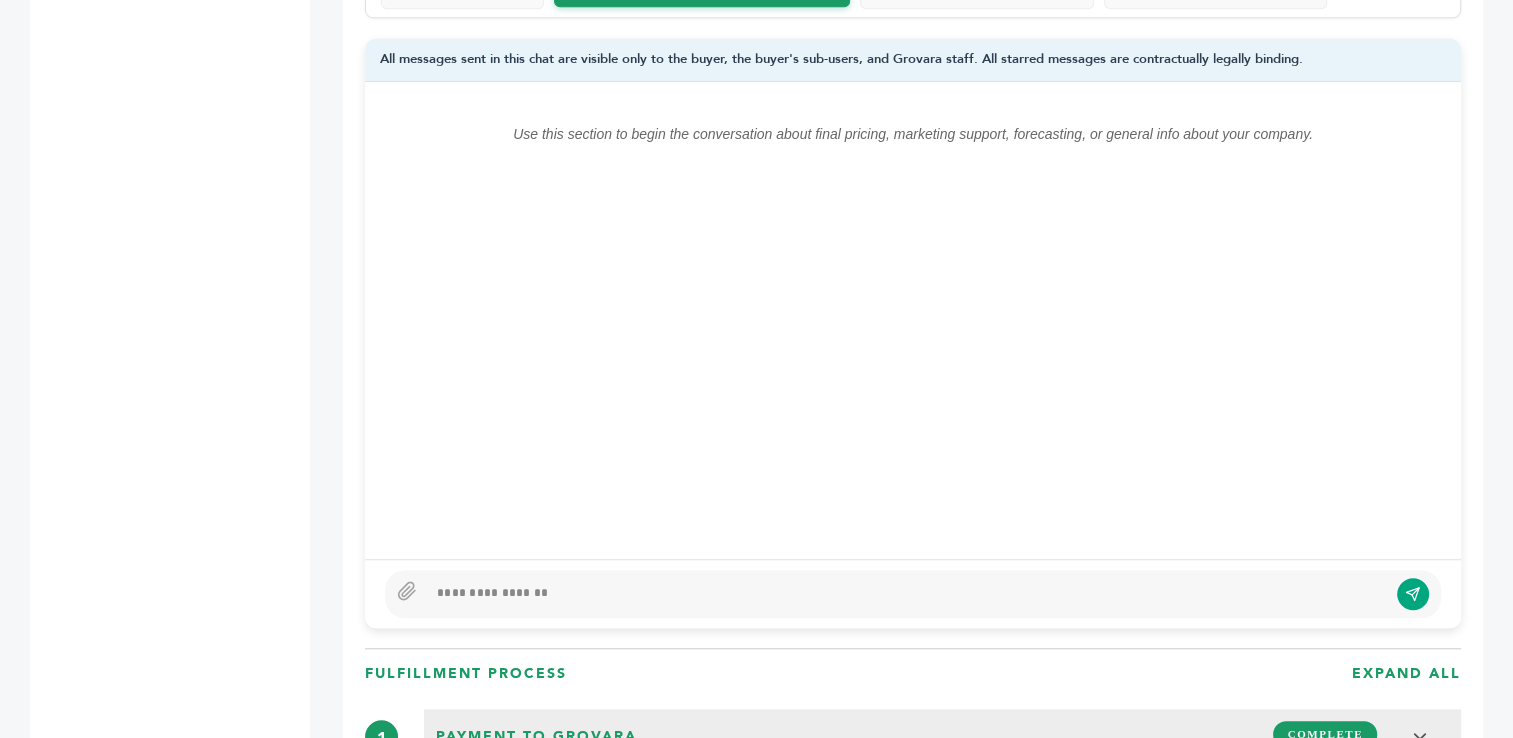 scroll, scrollTop: 1421, scrollLeft: 0, axis: vertical 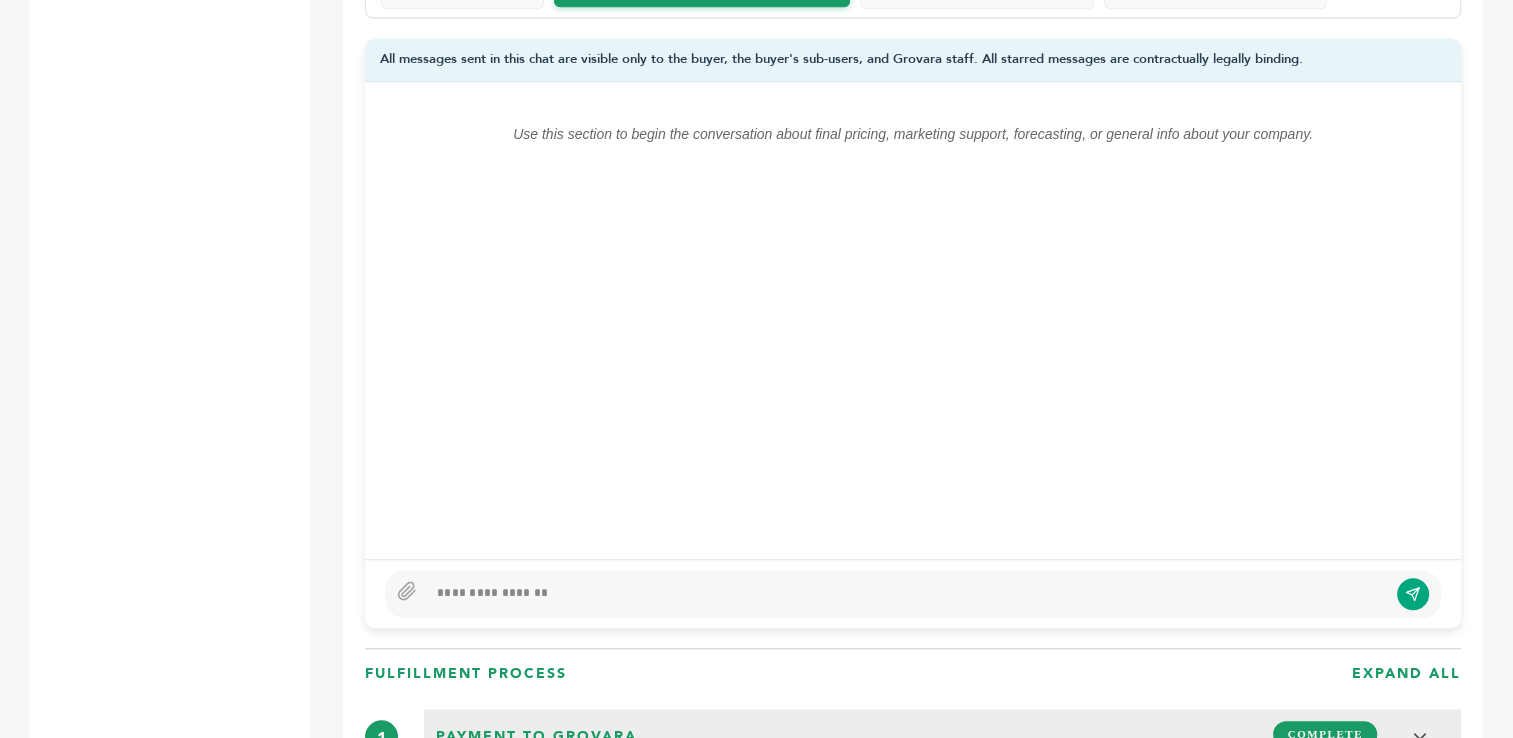 click at bounding box center (907, 594) 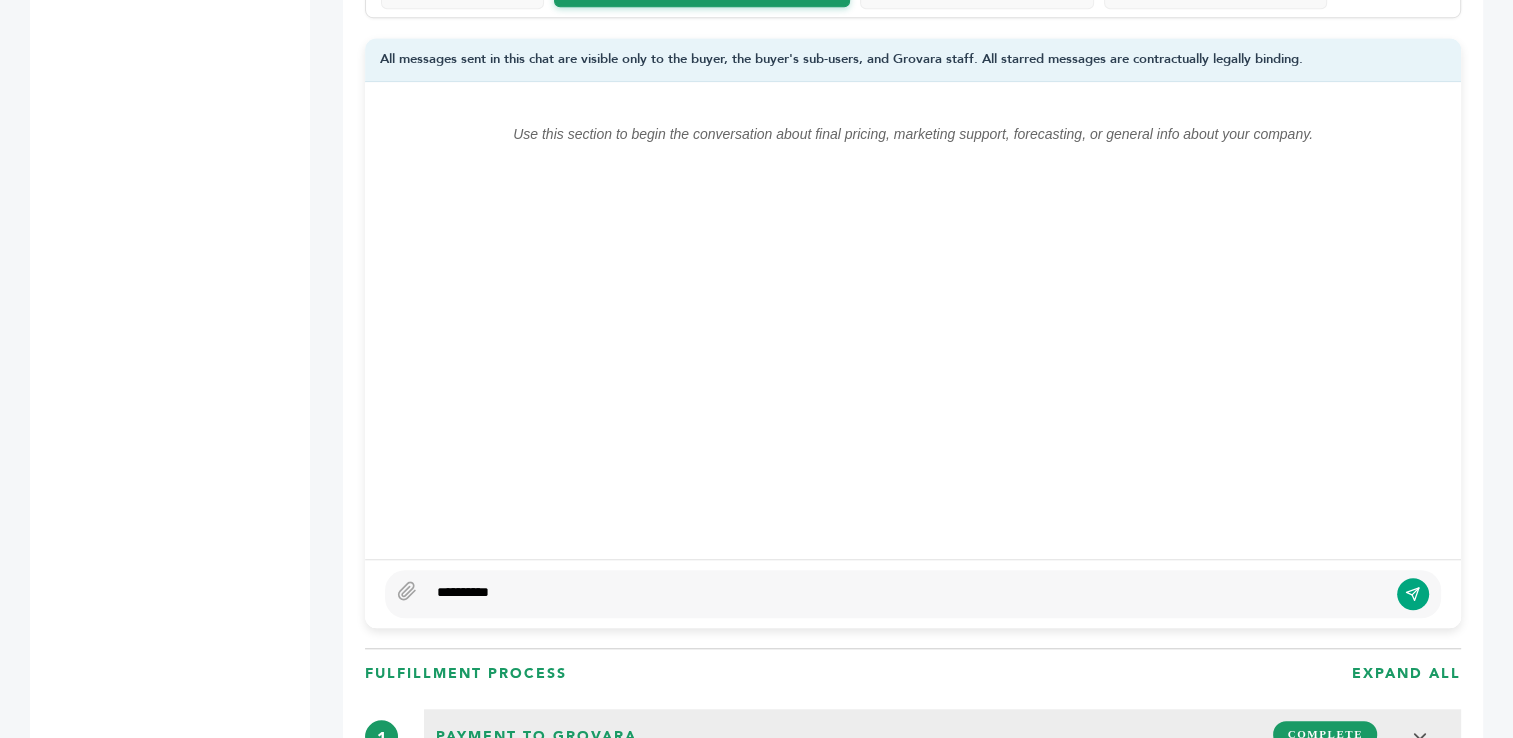 type on "**********" 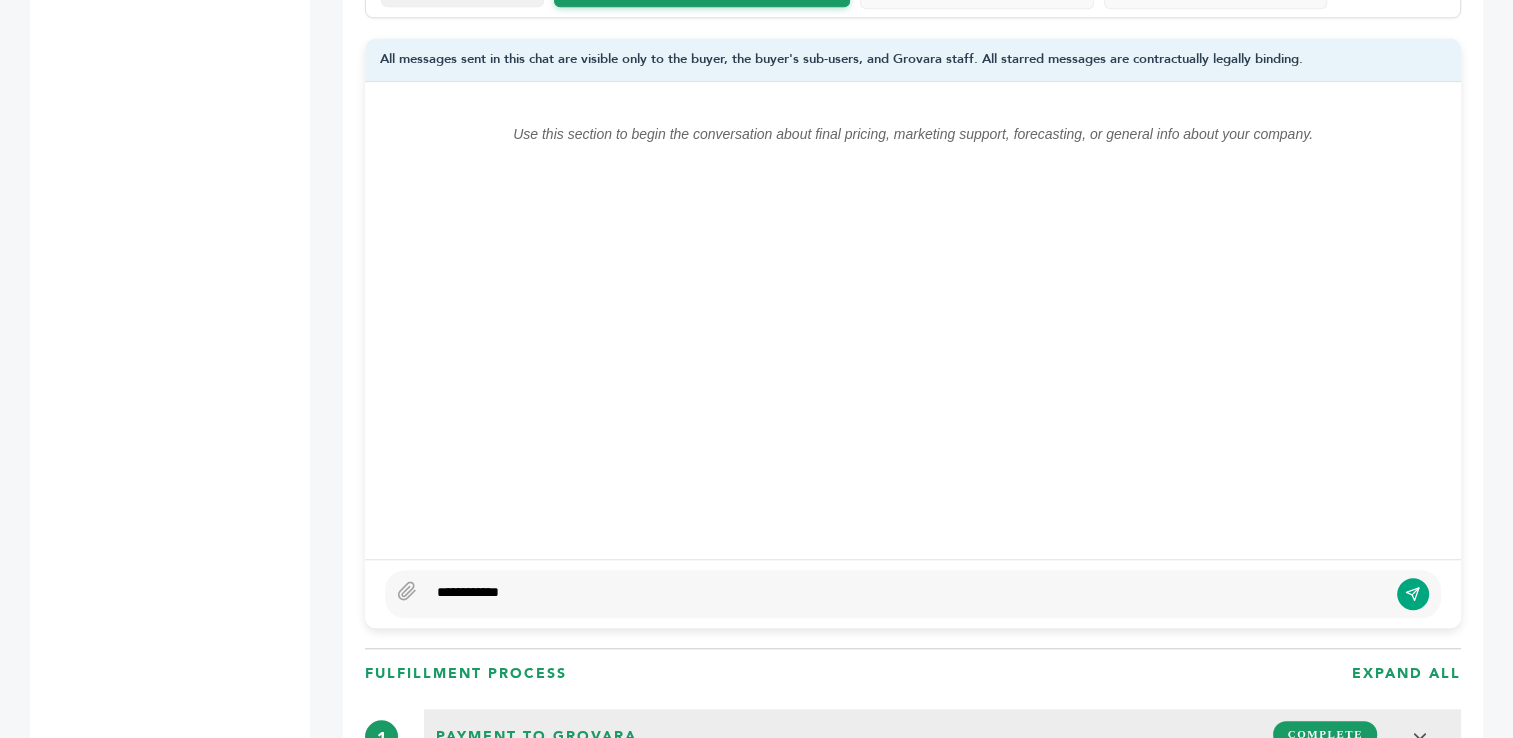 click on "Order Audit Trail" at bounding box center [462, -13] 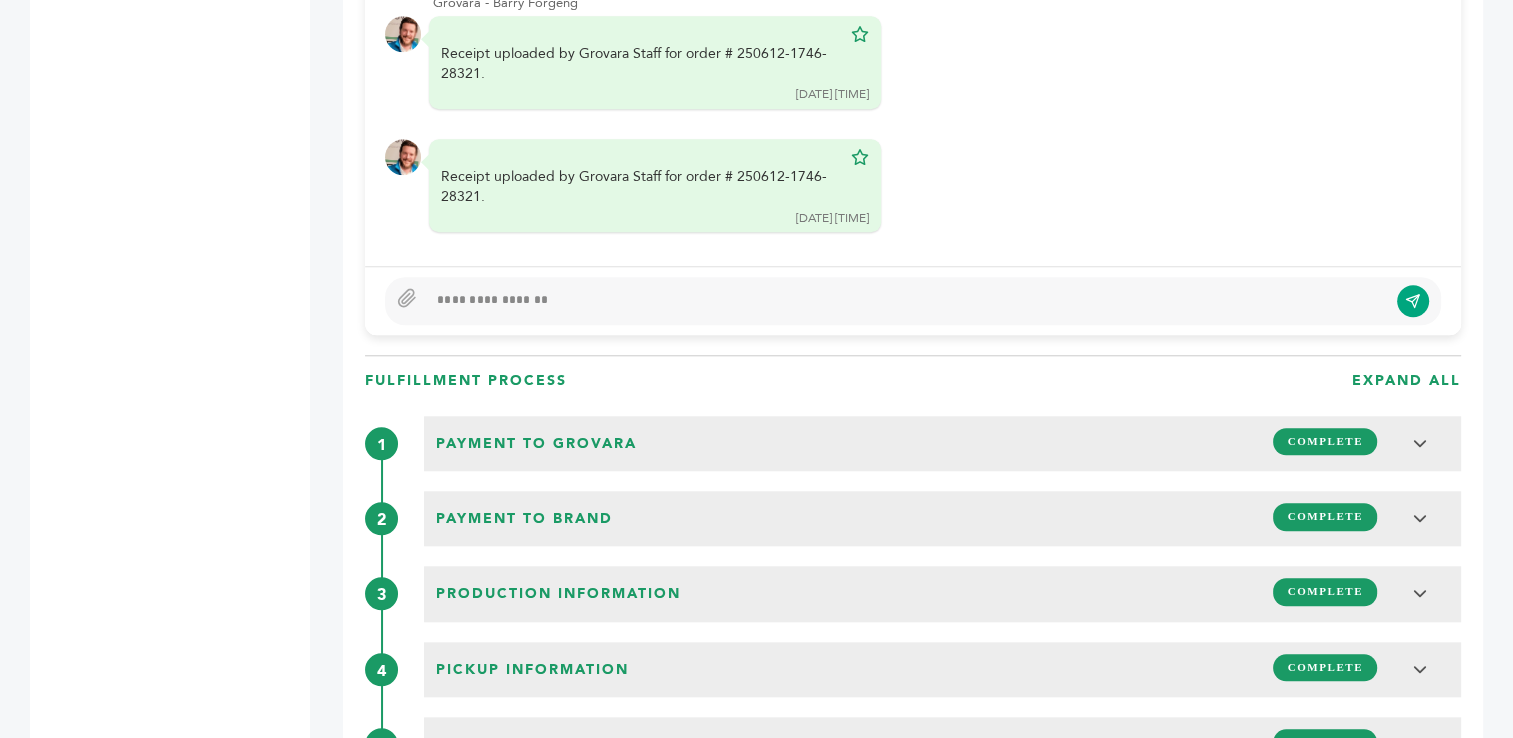 scroll, scrollTop: 1879, scrollLeft: 0, axis: vertical 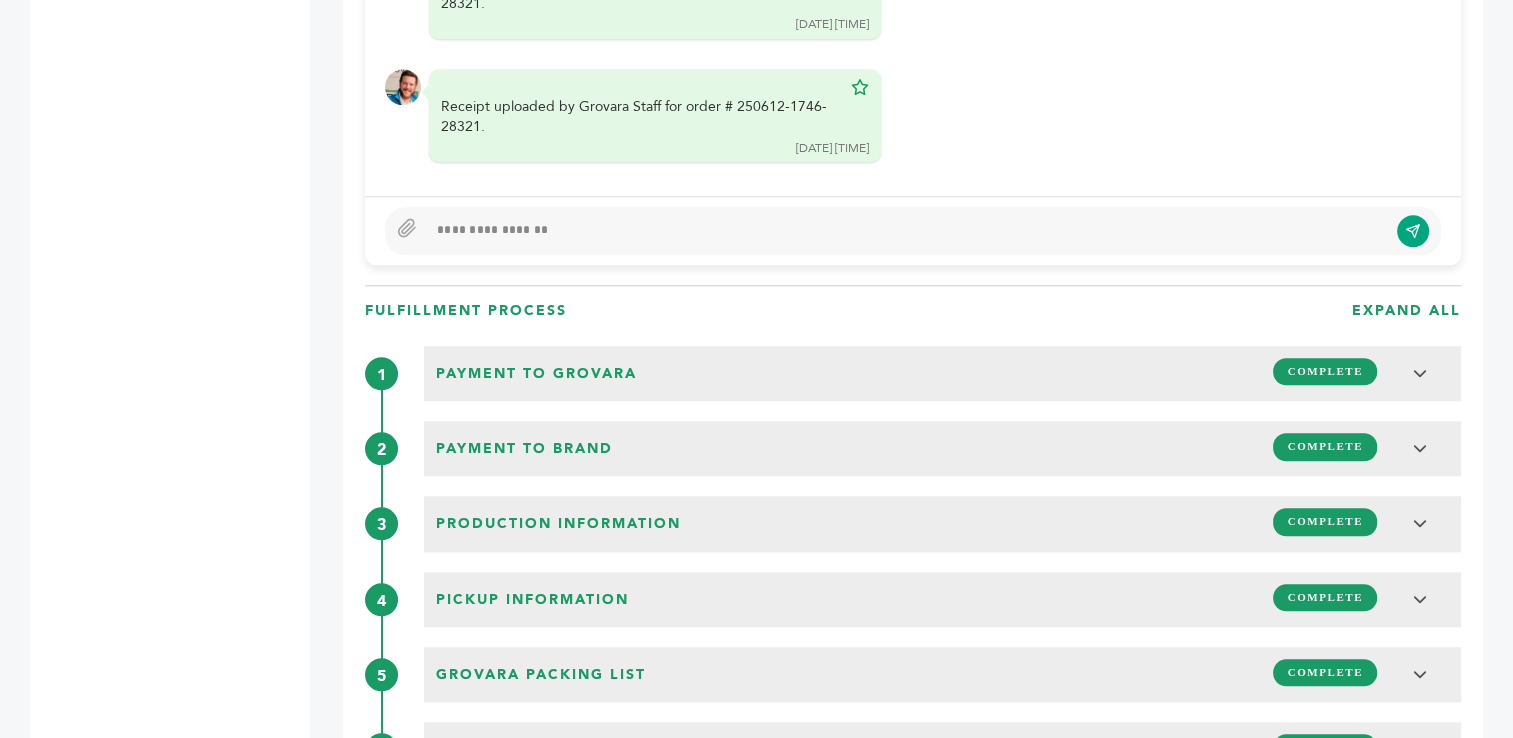 click at bounding box center [907, 231] 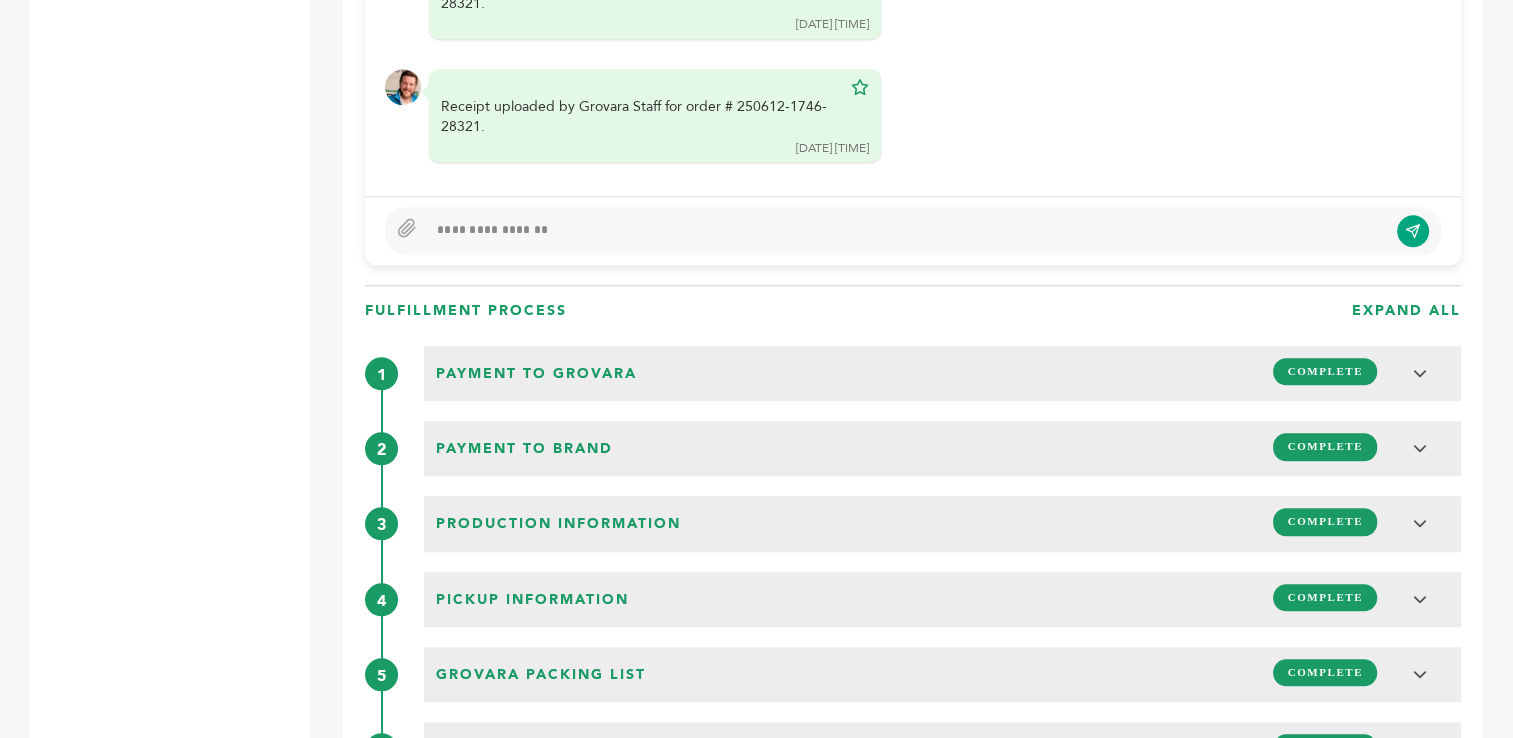 type 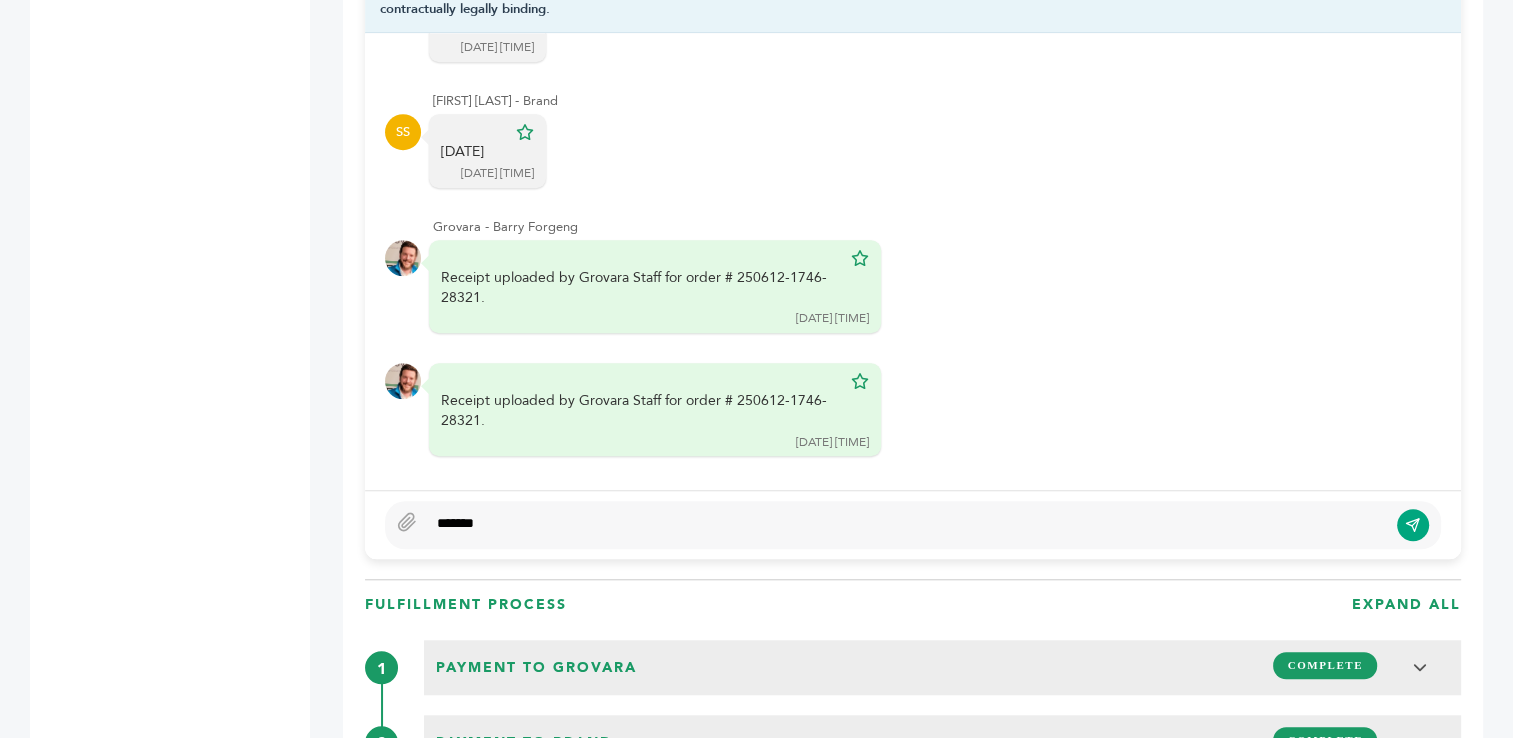 scroll, scrollTop: 1560, scrollLeft: 0, axis: vertical 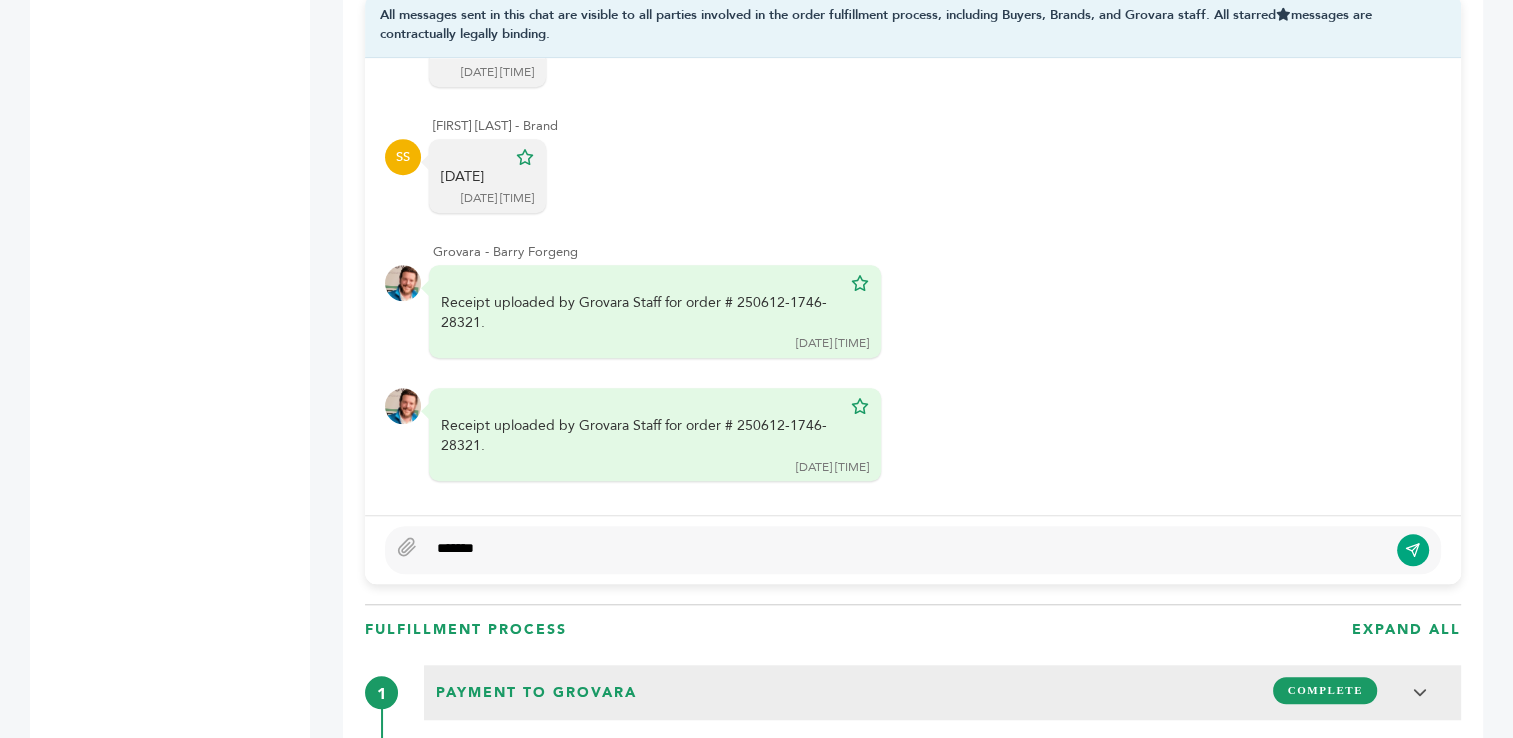 click on "*******" at bounding box center [907, 550] 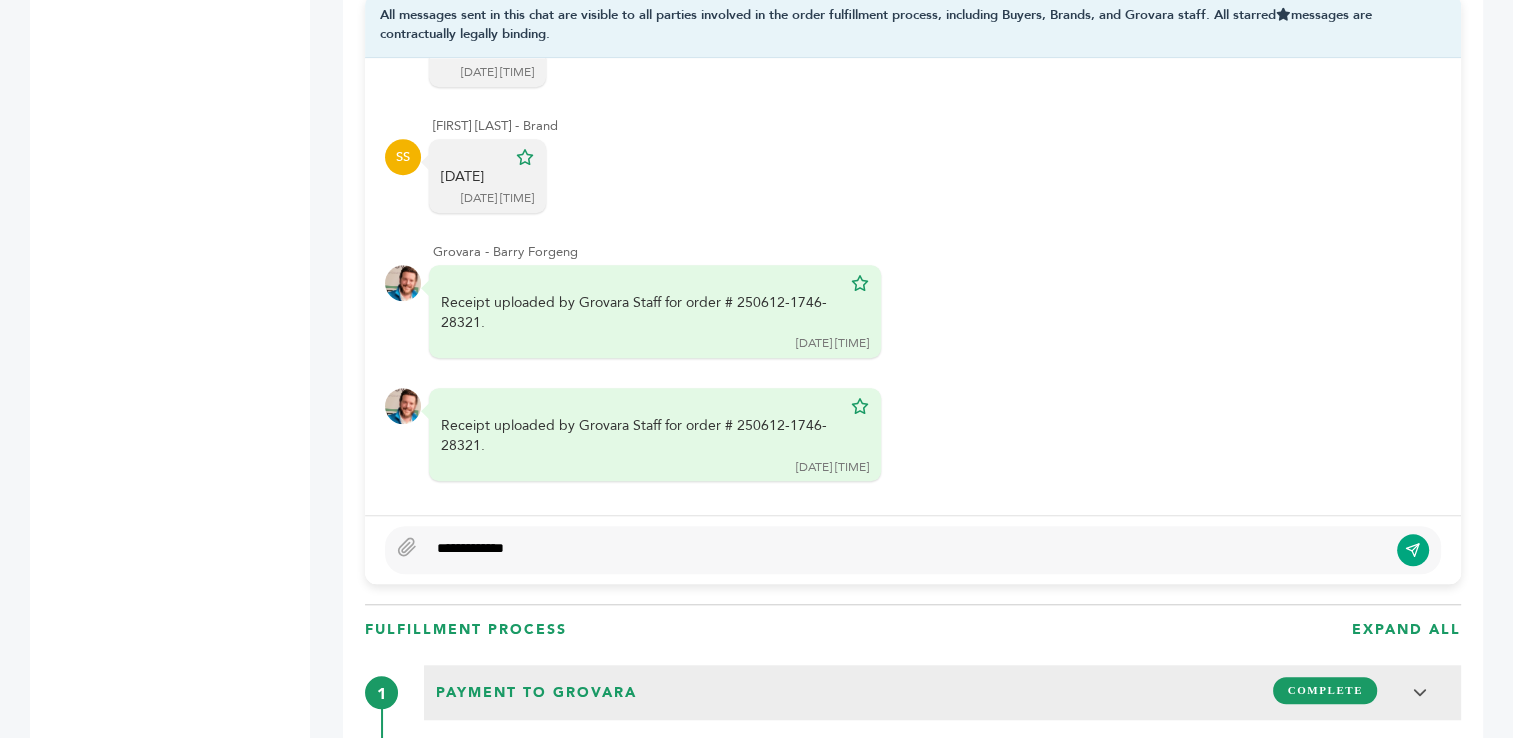 click on "**********" at bounding box center [907, 550] 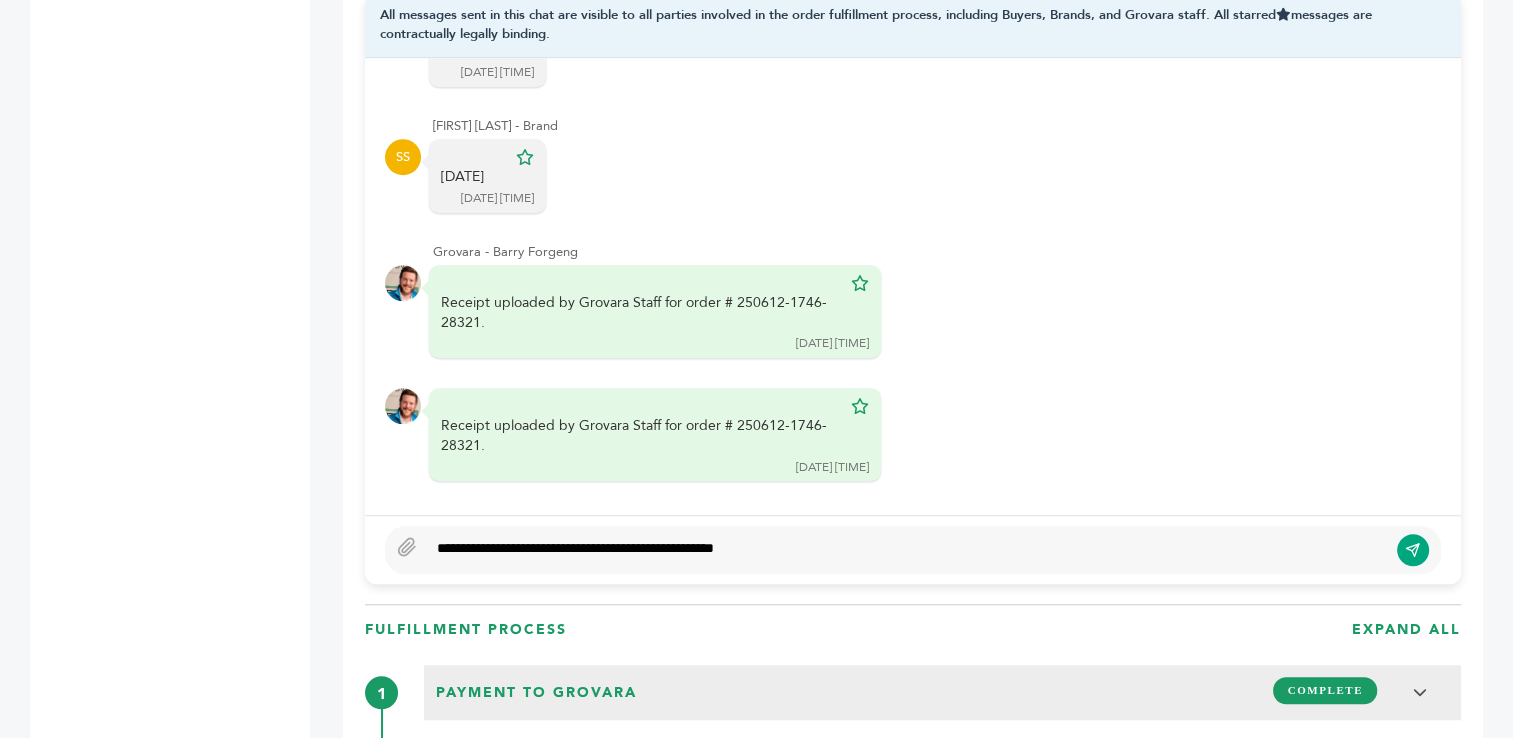 type on "**********" 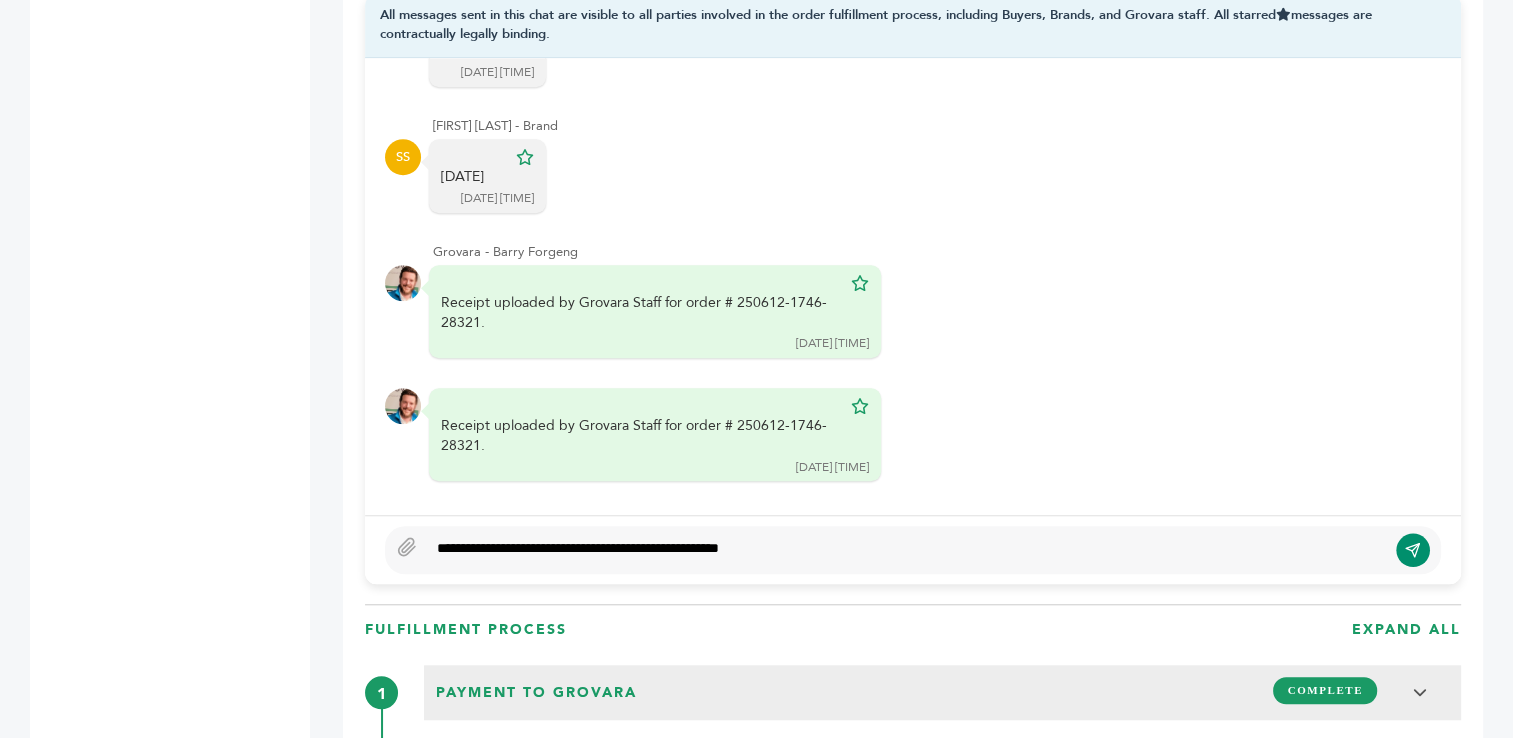 click 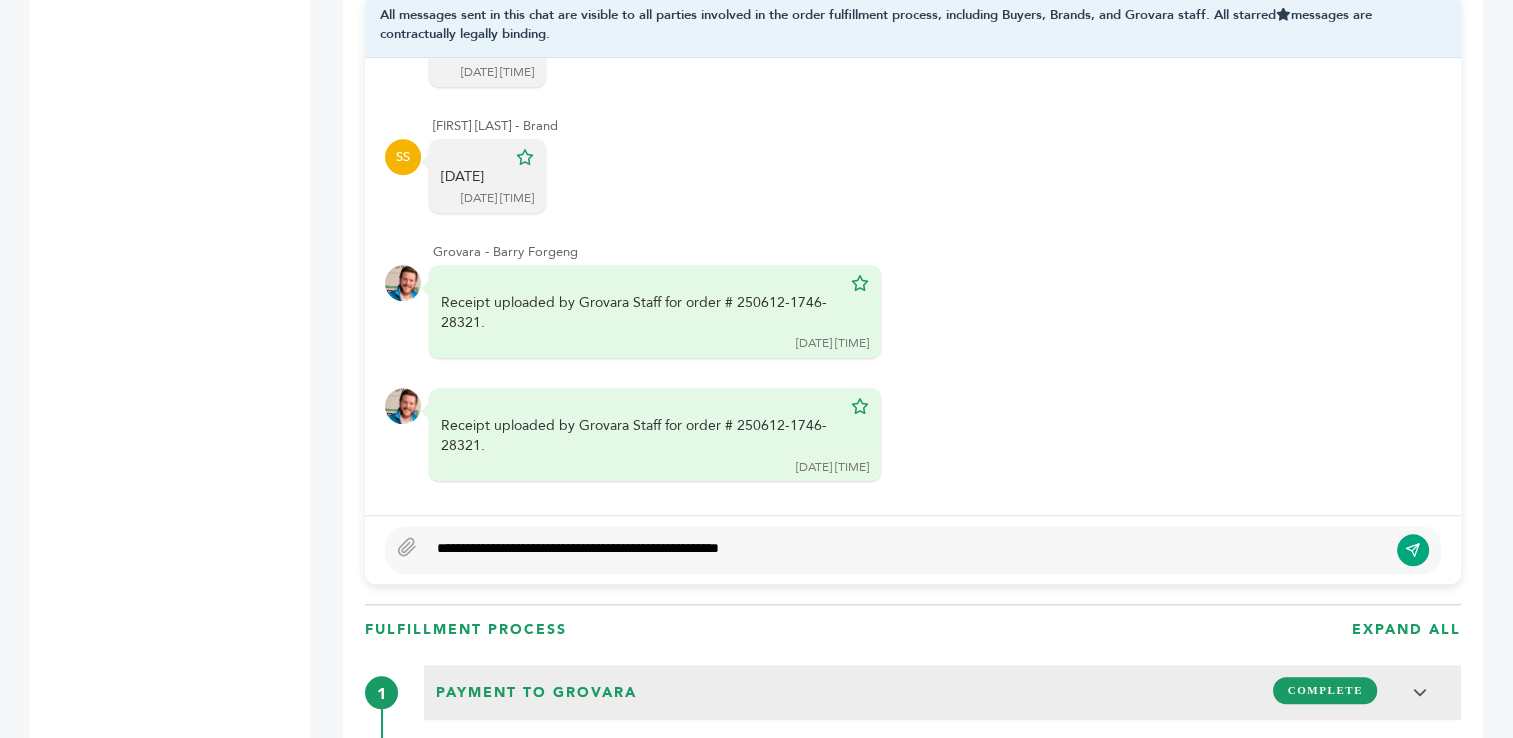 type 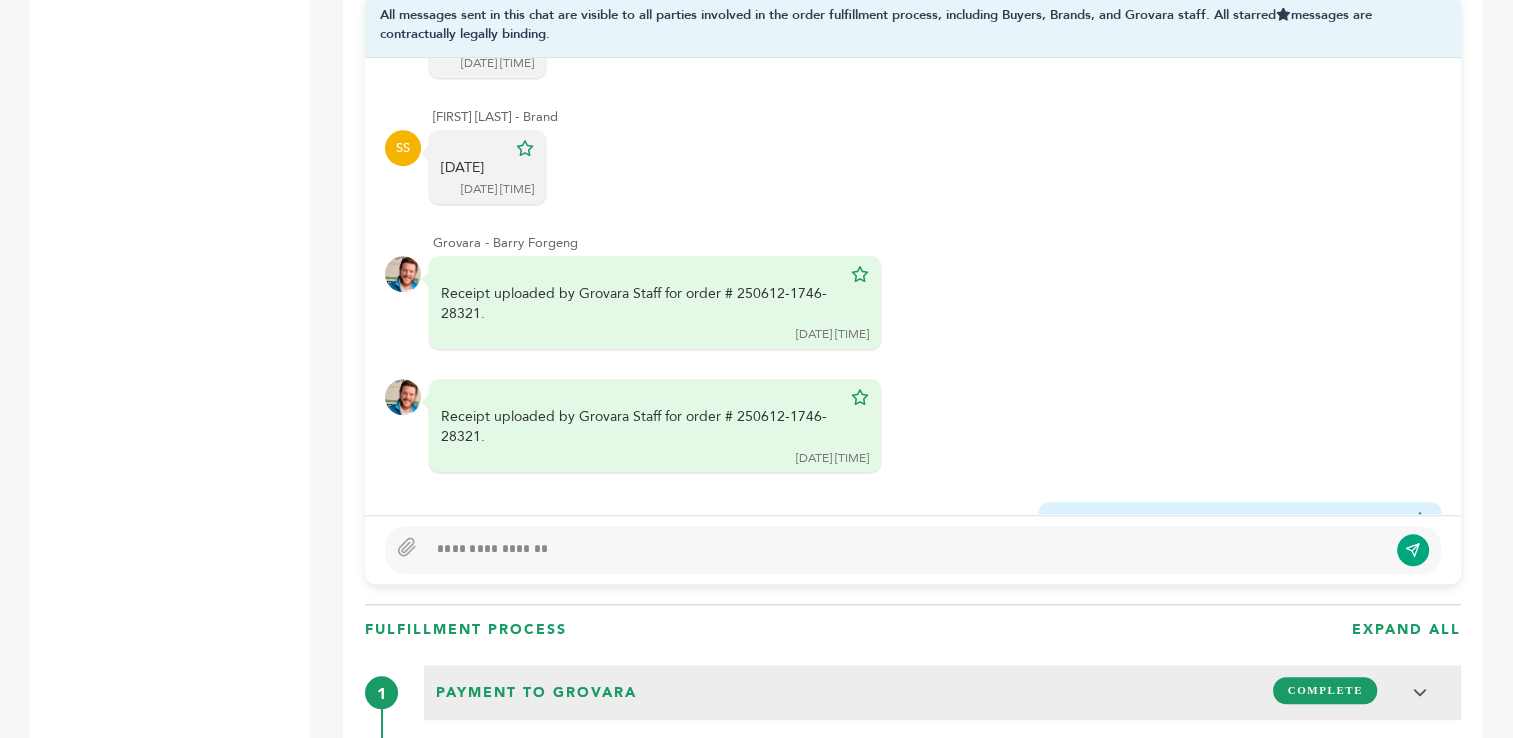 scroll, scrollTop: 11651, scrollLeft: 0, axis: vertical 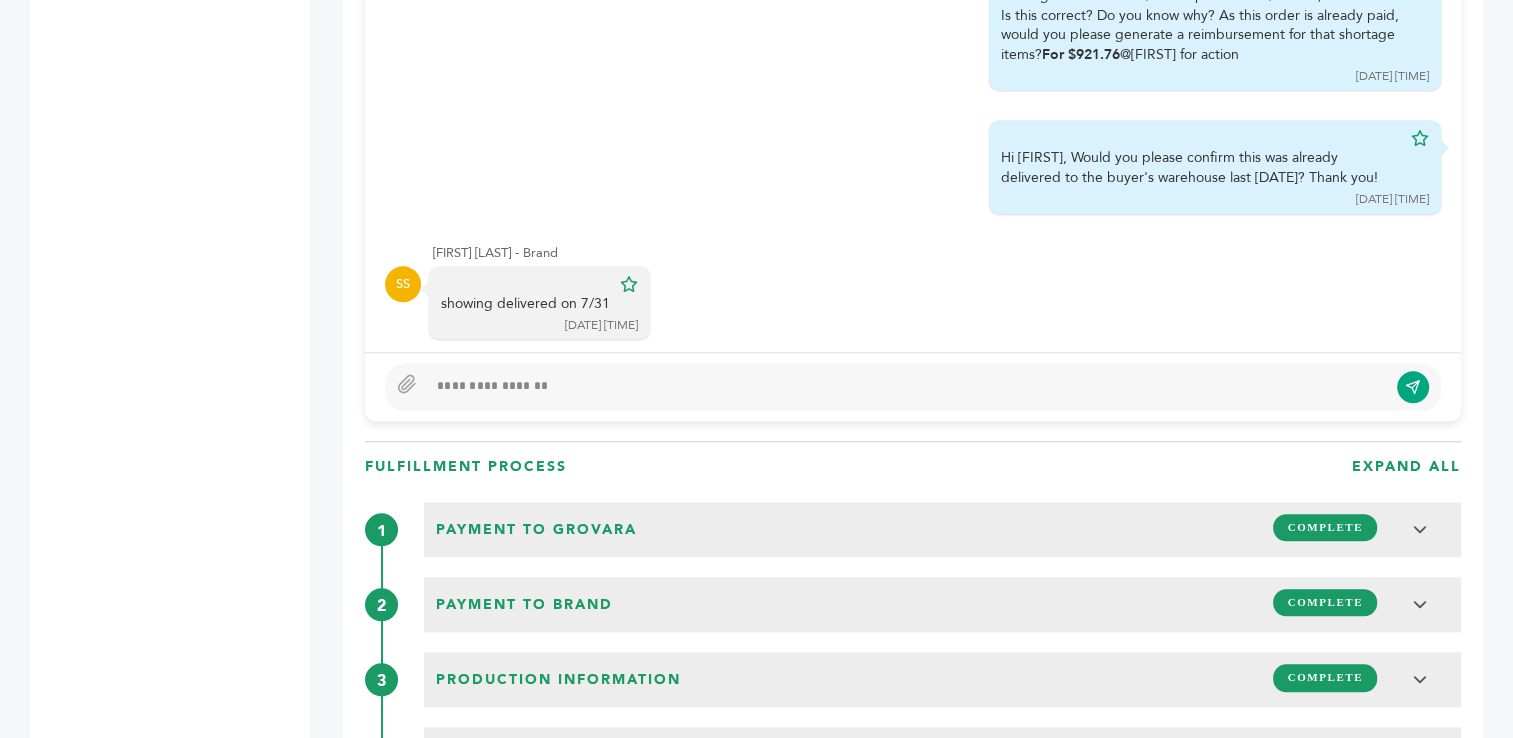 click at bounding box center [907, 387] 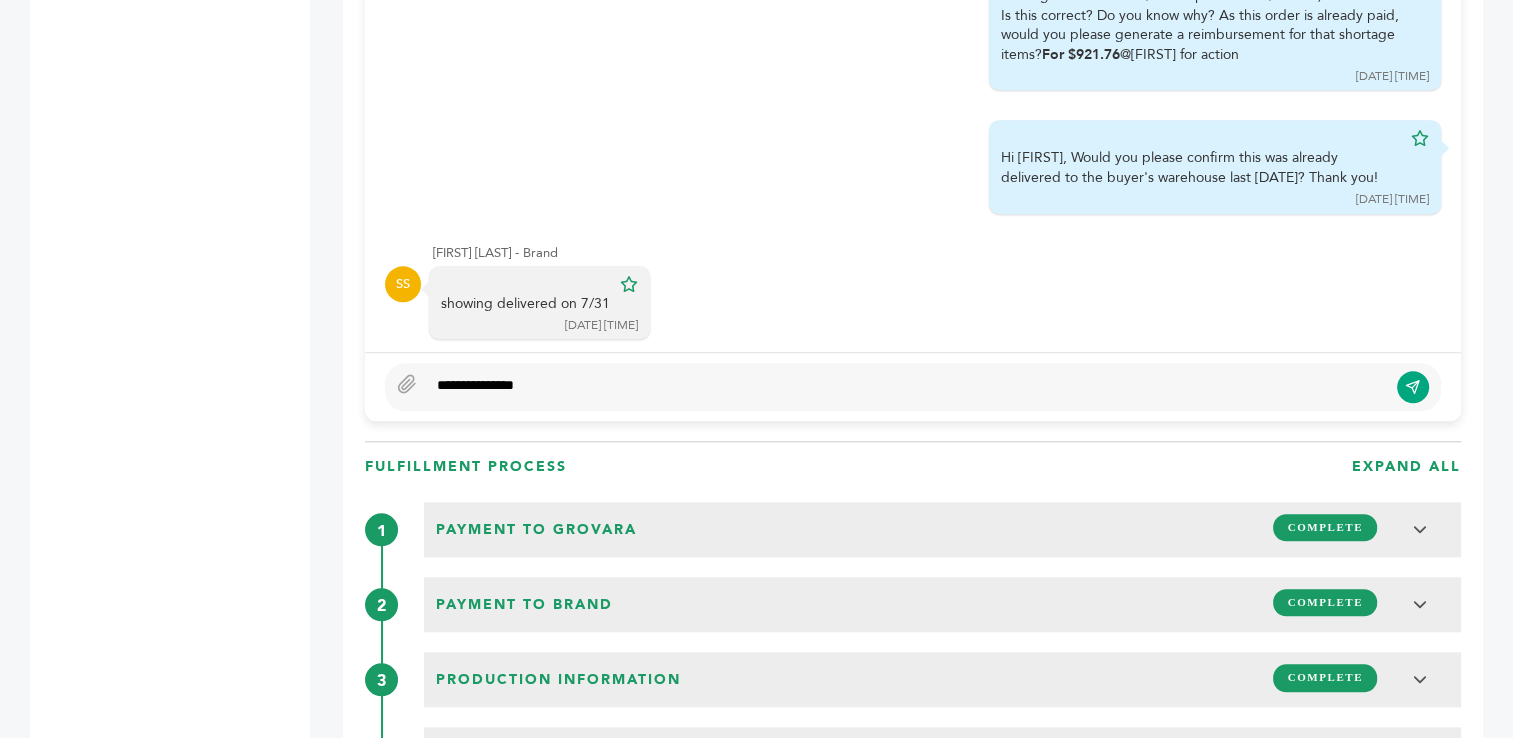 type on "**********" 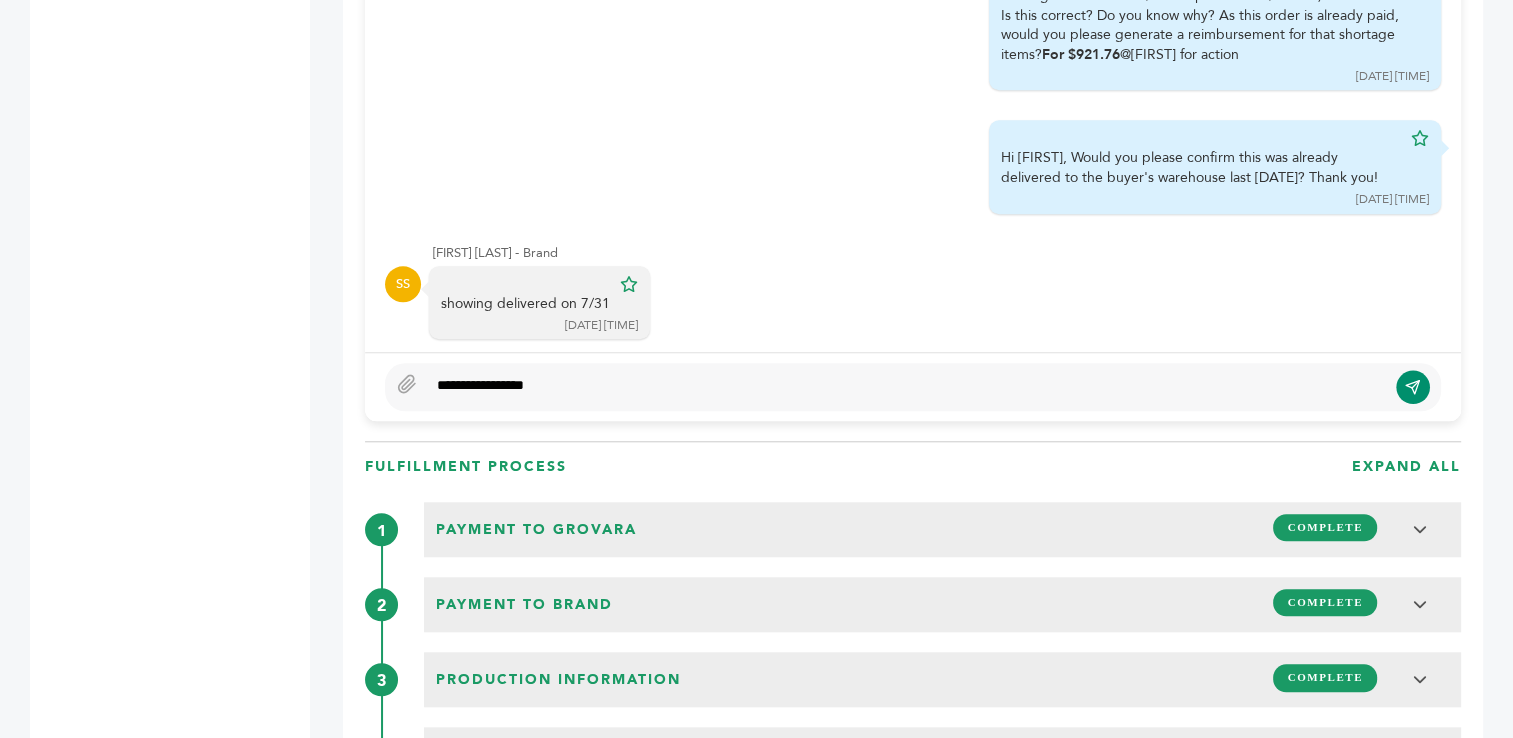 click 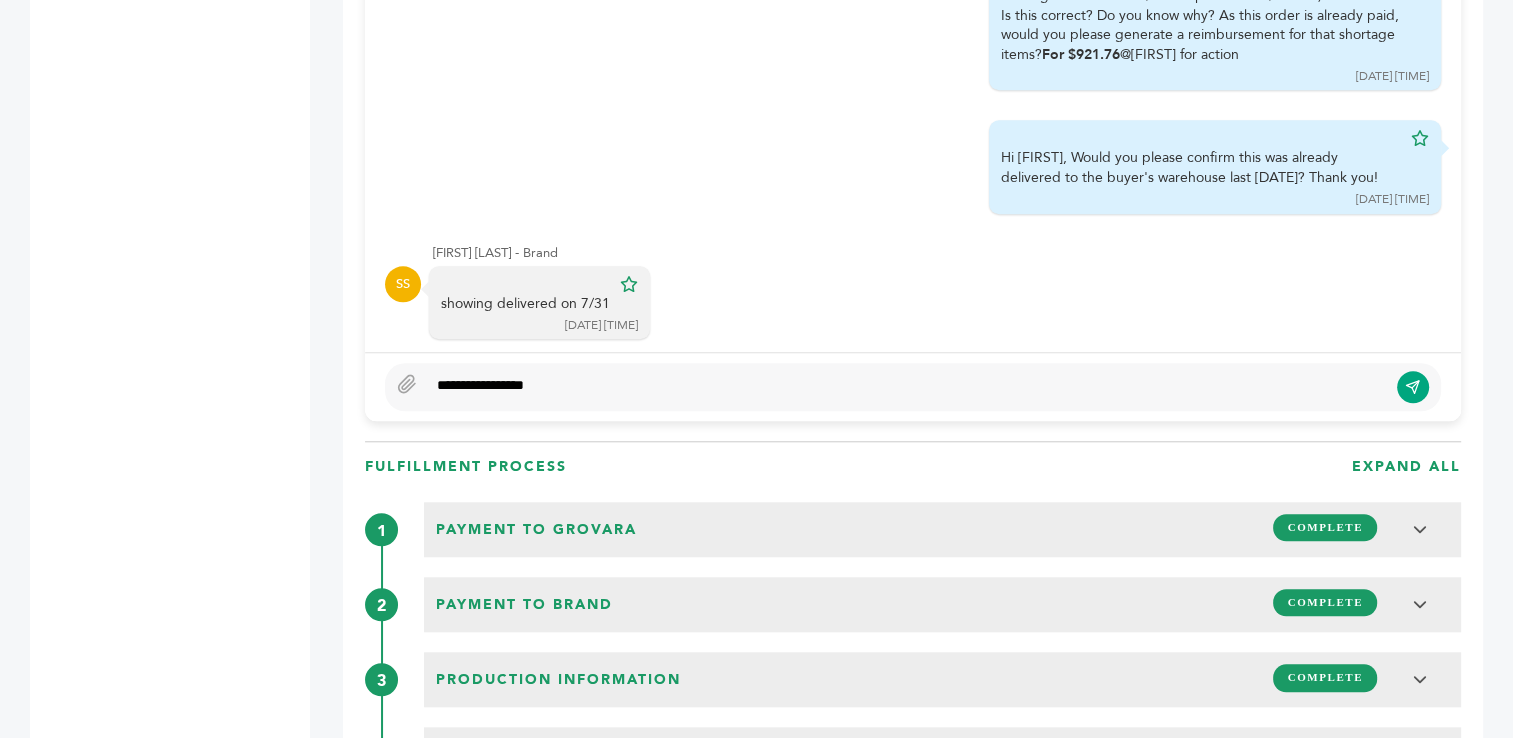 type 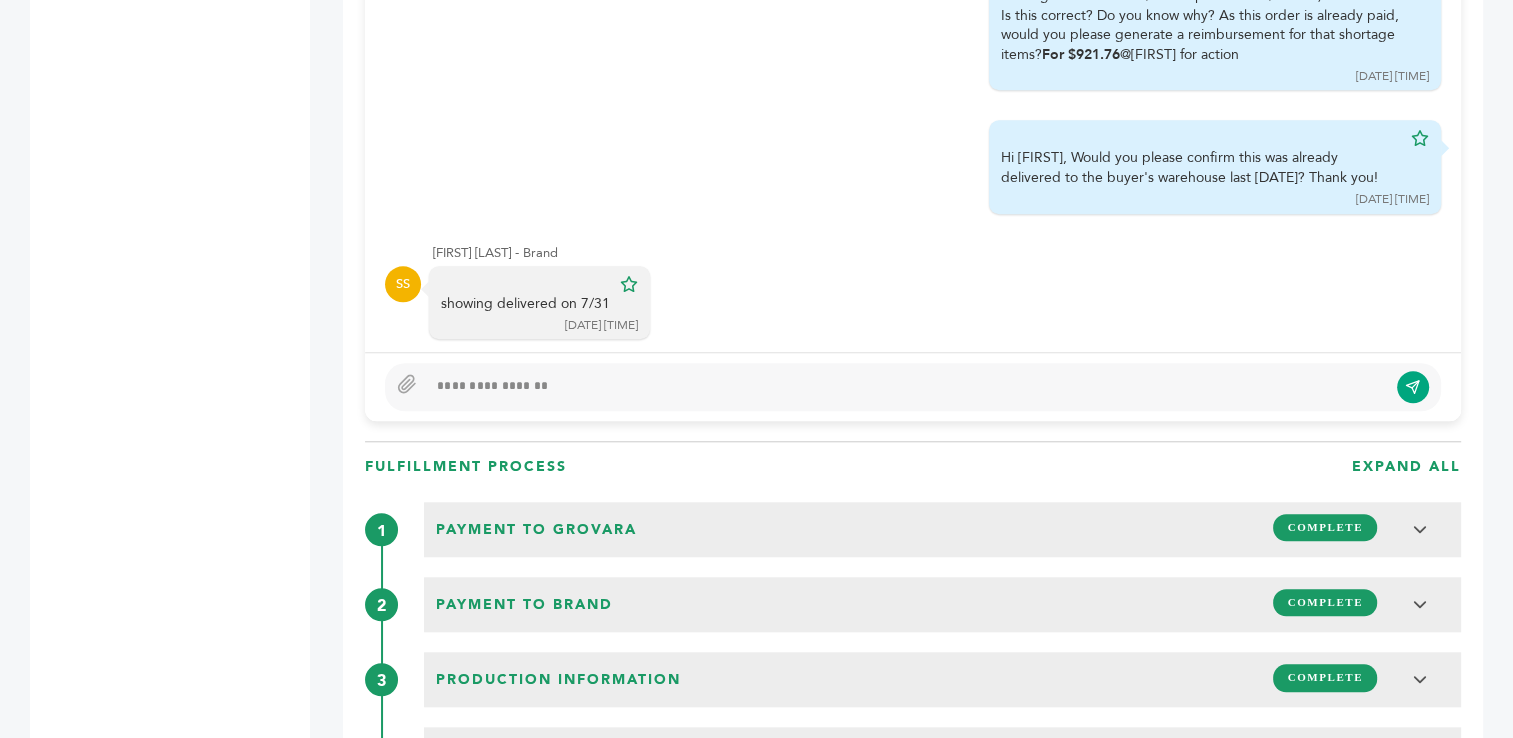 scroll, scrollTop: 2507, scrollLeft: 0, axis: vertical 